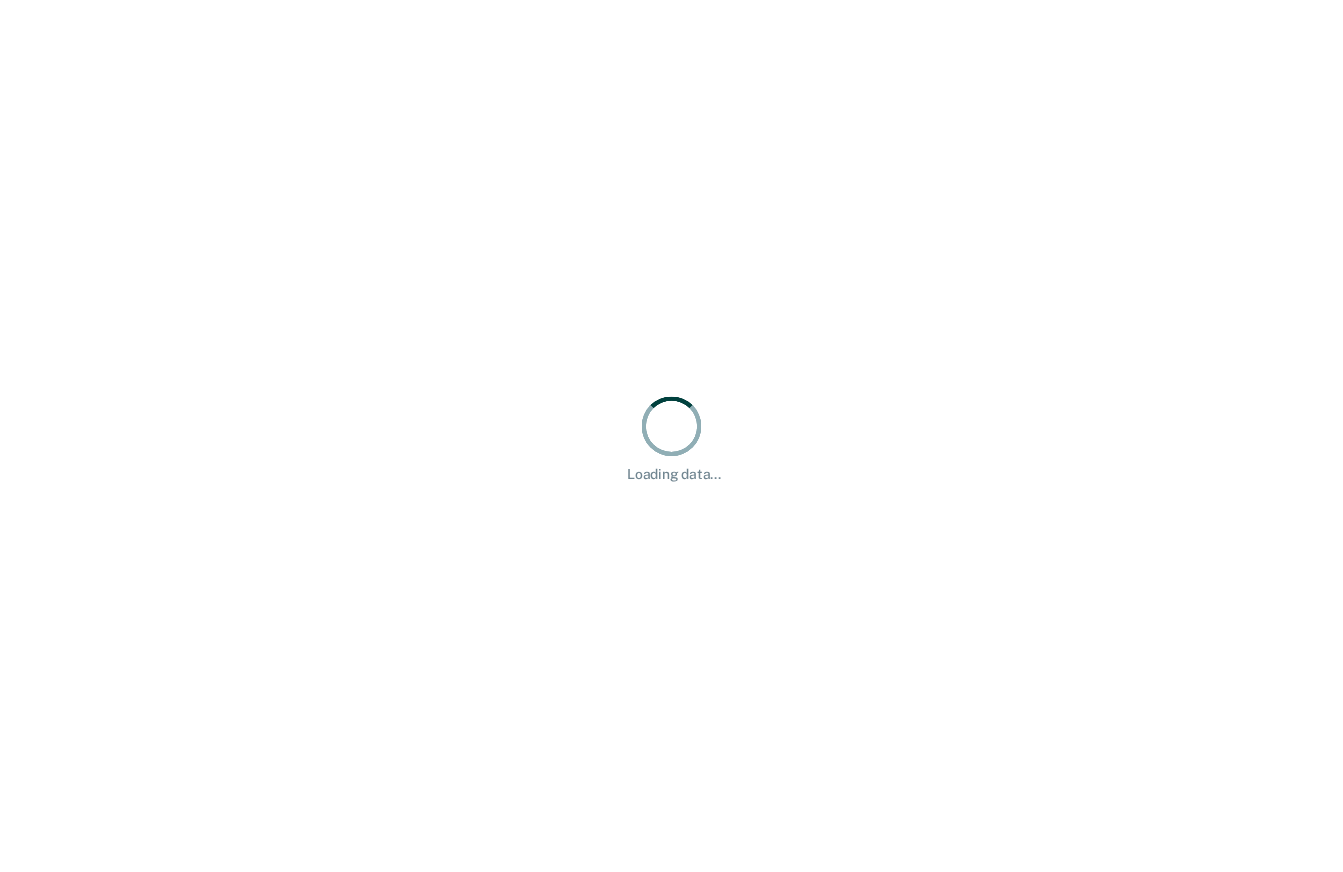 scroll, scrollTop: 0, scrollLeft: 0, axis: both 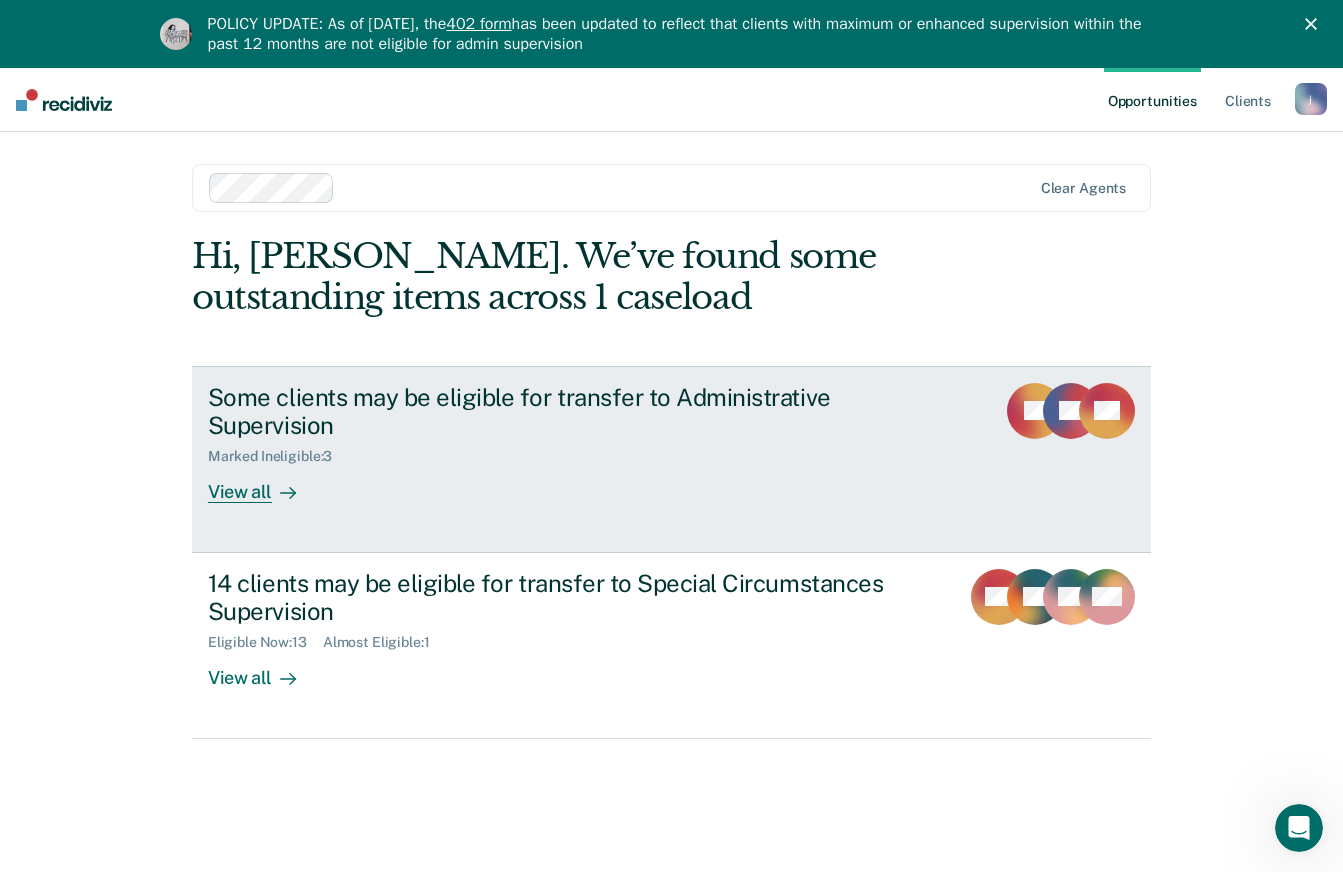 click on "View all" at bounding box center (264, 484) 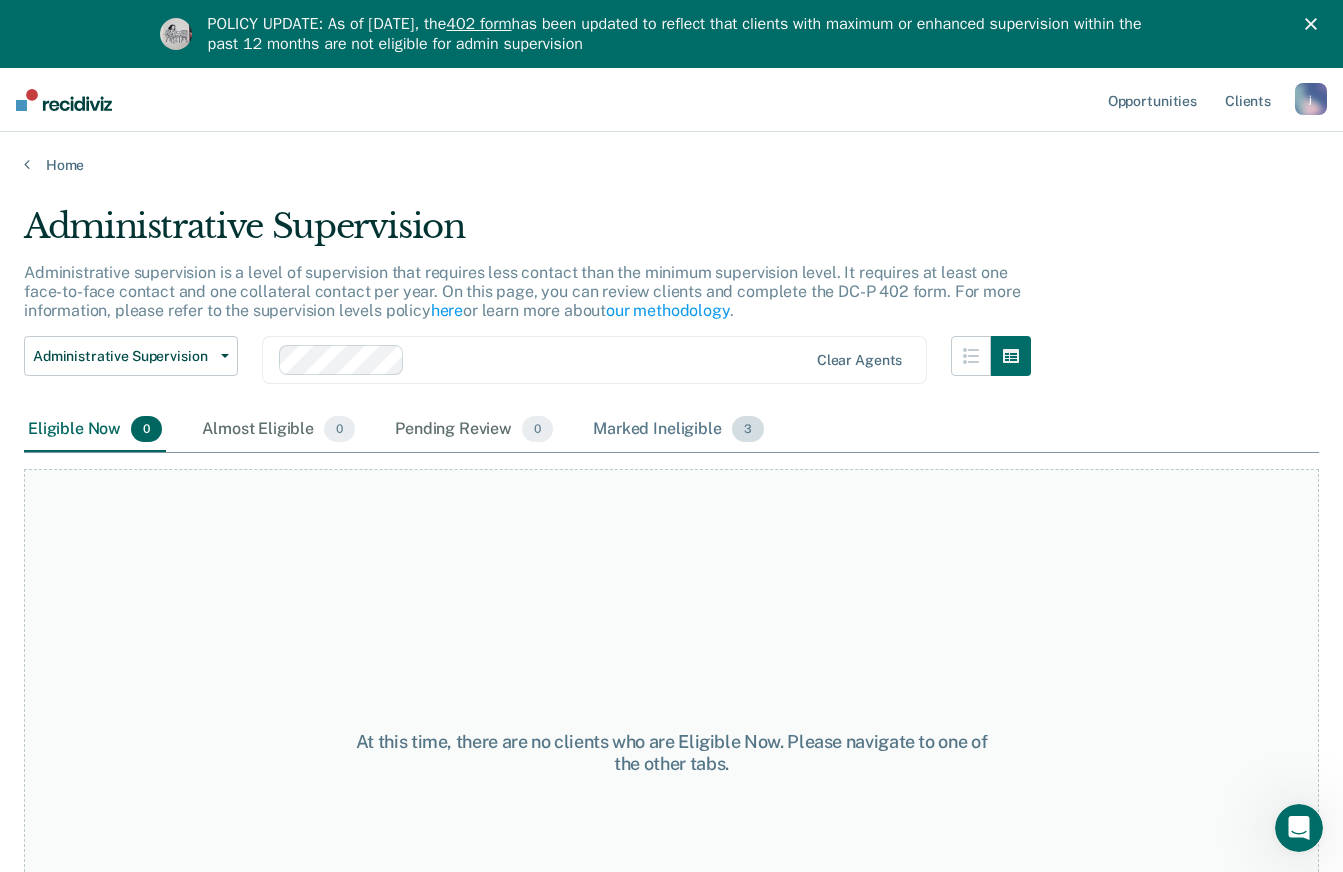 click on "3" at bounding box center (748, 429) 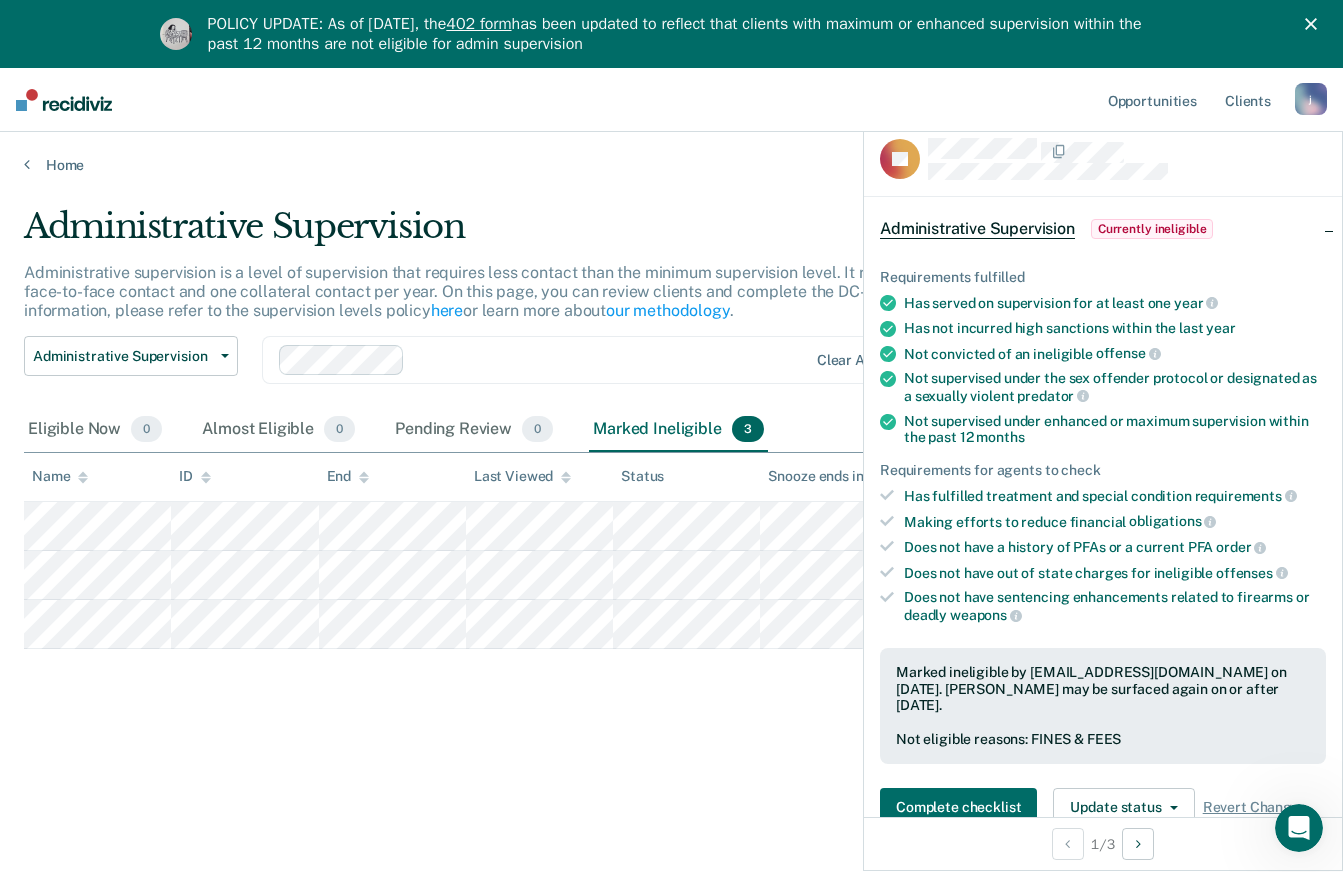click on "Administrative Supervision   Administrative supervision is a level of supervision that requires less contact than the minimum supervision level. It requires at least one face-to-face contact and one collateral contact per year. On this page, you can review clients and complete the DC-P 402 form. For more information, please refer to the supervision levels policy  here  or learn more about  our methodology . Administrative Supervision Administrative Supervision Special Circumstances Supervision Clear   agents Eligible Now 0 Almost Eligible 0 Pending Review 0 Marked Ineligible 3
To pick up a draggable item, press the space bar.
While dragging, use the arrow keys to move the item.
Press space again to drop the item in its new position, or press escape to cancel.
Name ID End Last Viewed Status Snooze ends in Assigned to" at bounding box center [671, 498] 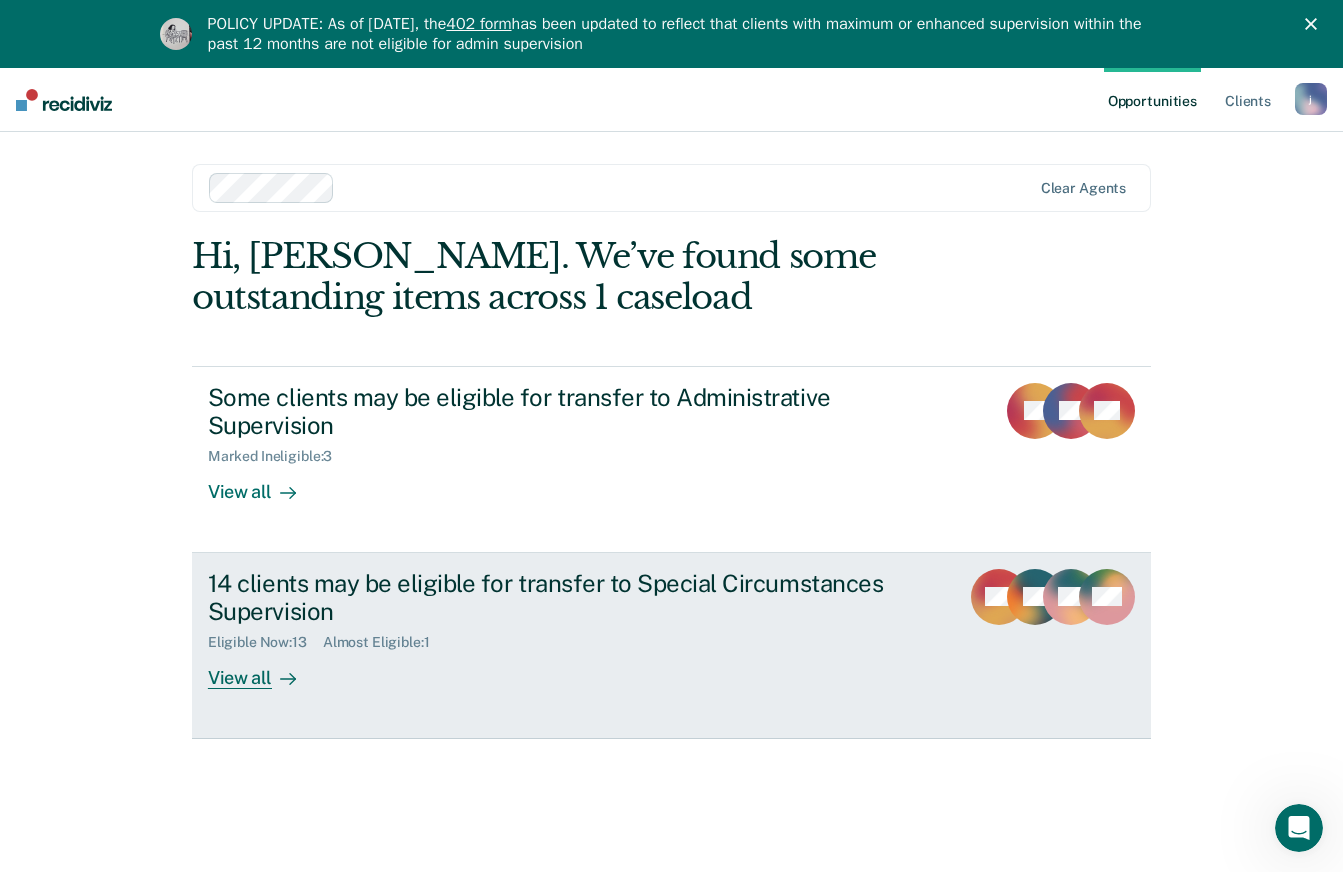click on "View all" at bounding box center (264, 670) 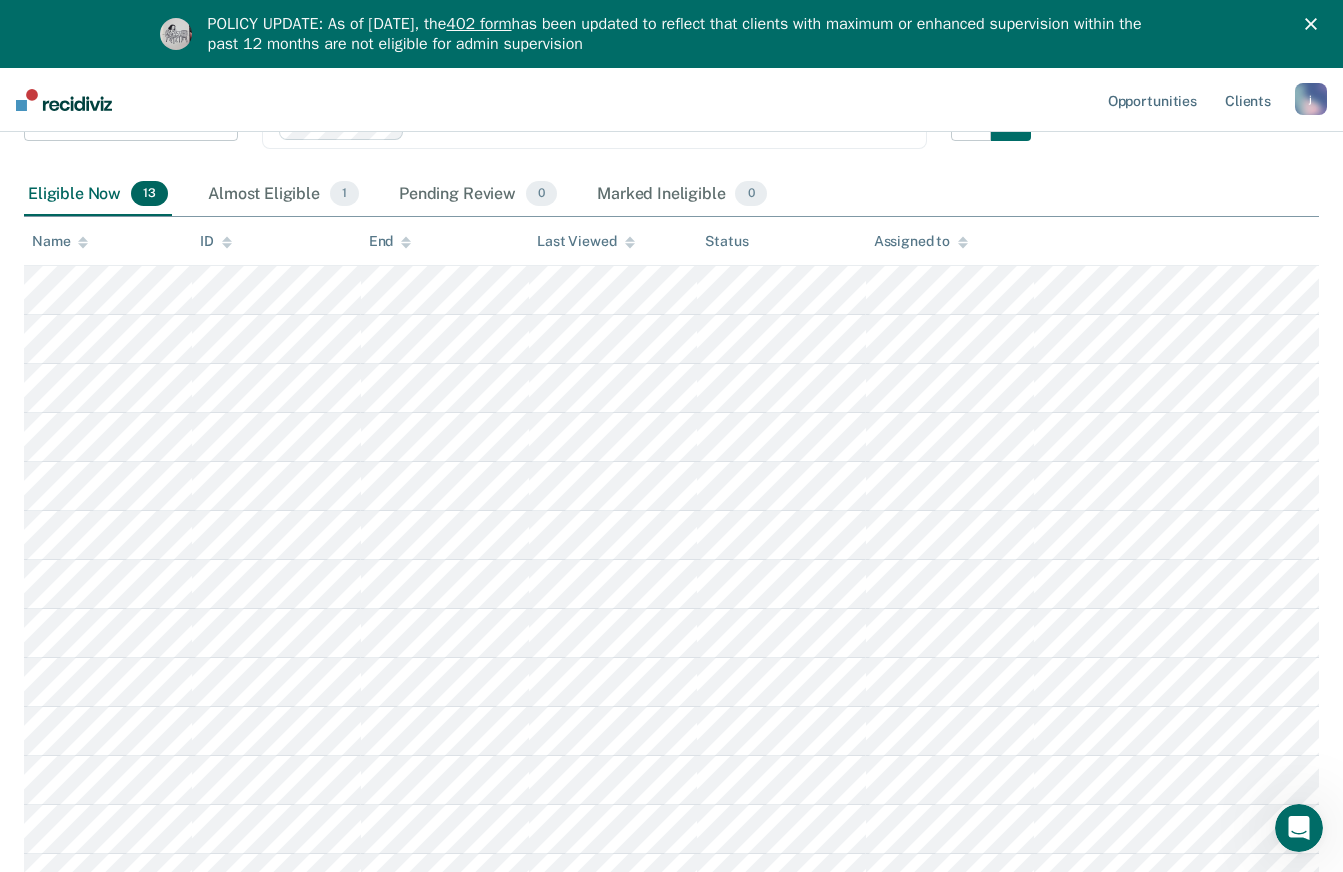 scroll, scrollTop: 468, scrollLeft: 0, axis: vertical 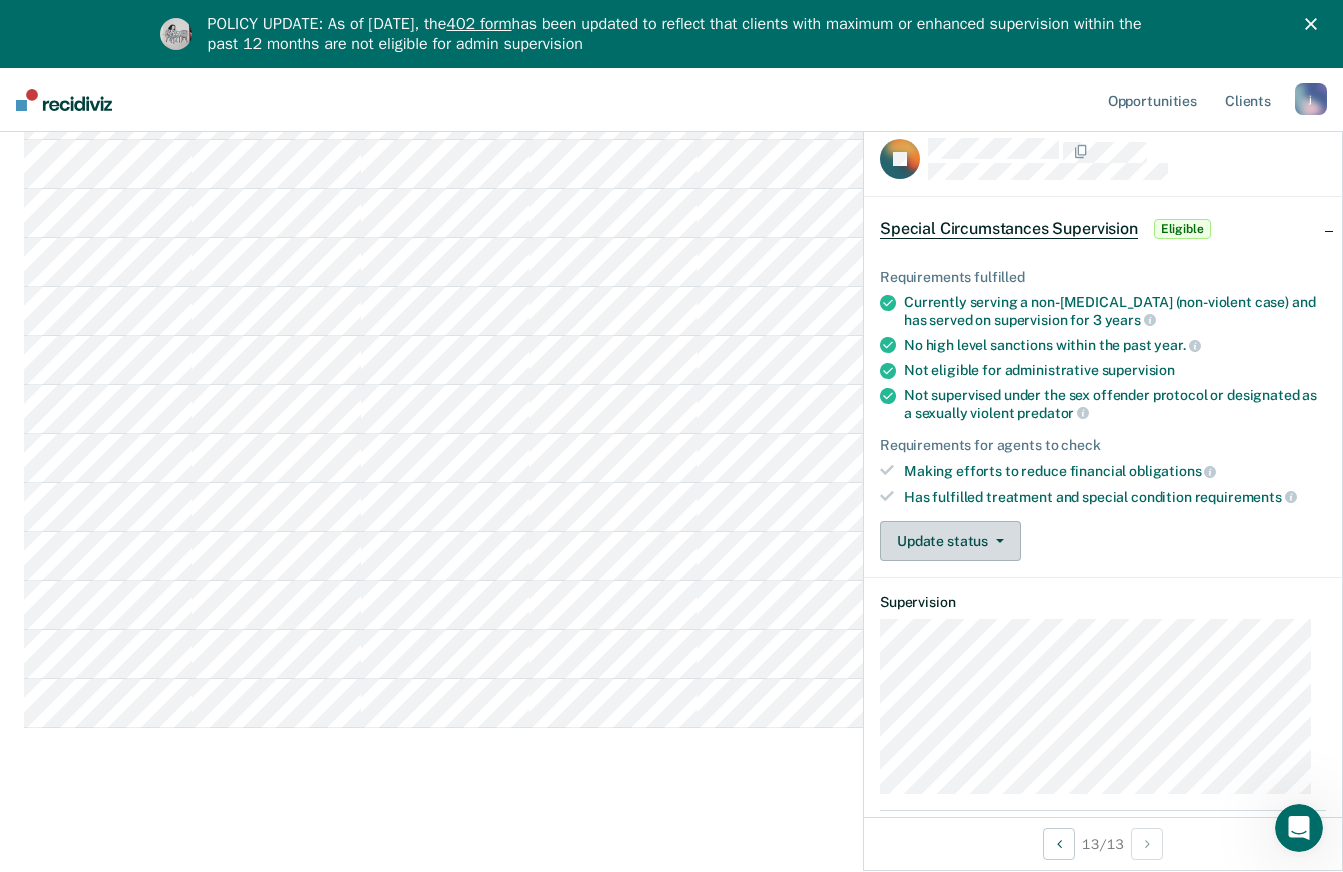 click on "Update status" at bounding box center (950, 541) 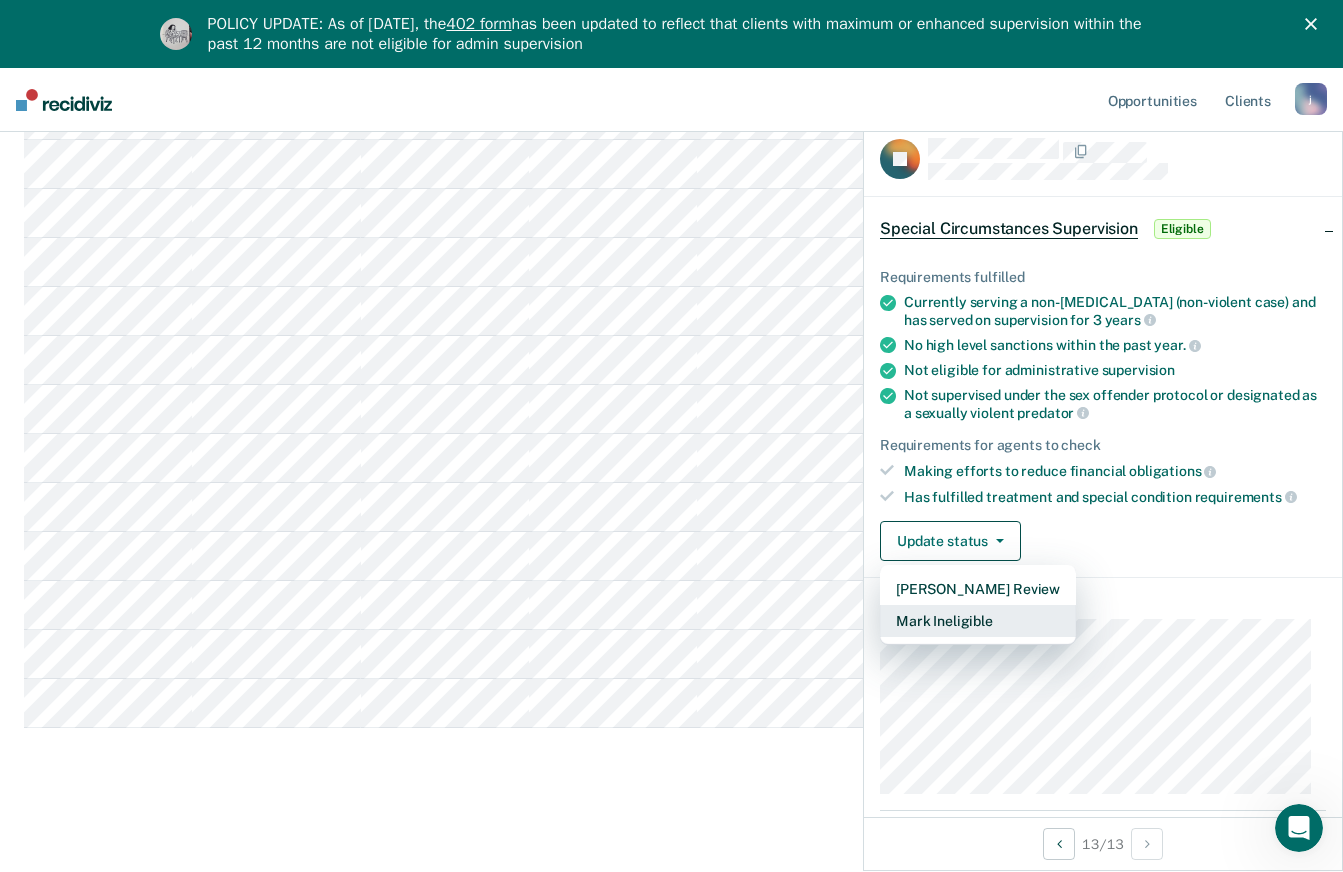 click on "Mark Ineligible" at bounding box center (978, 621) 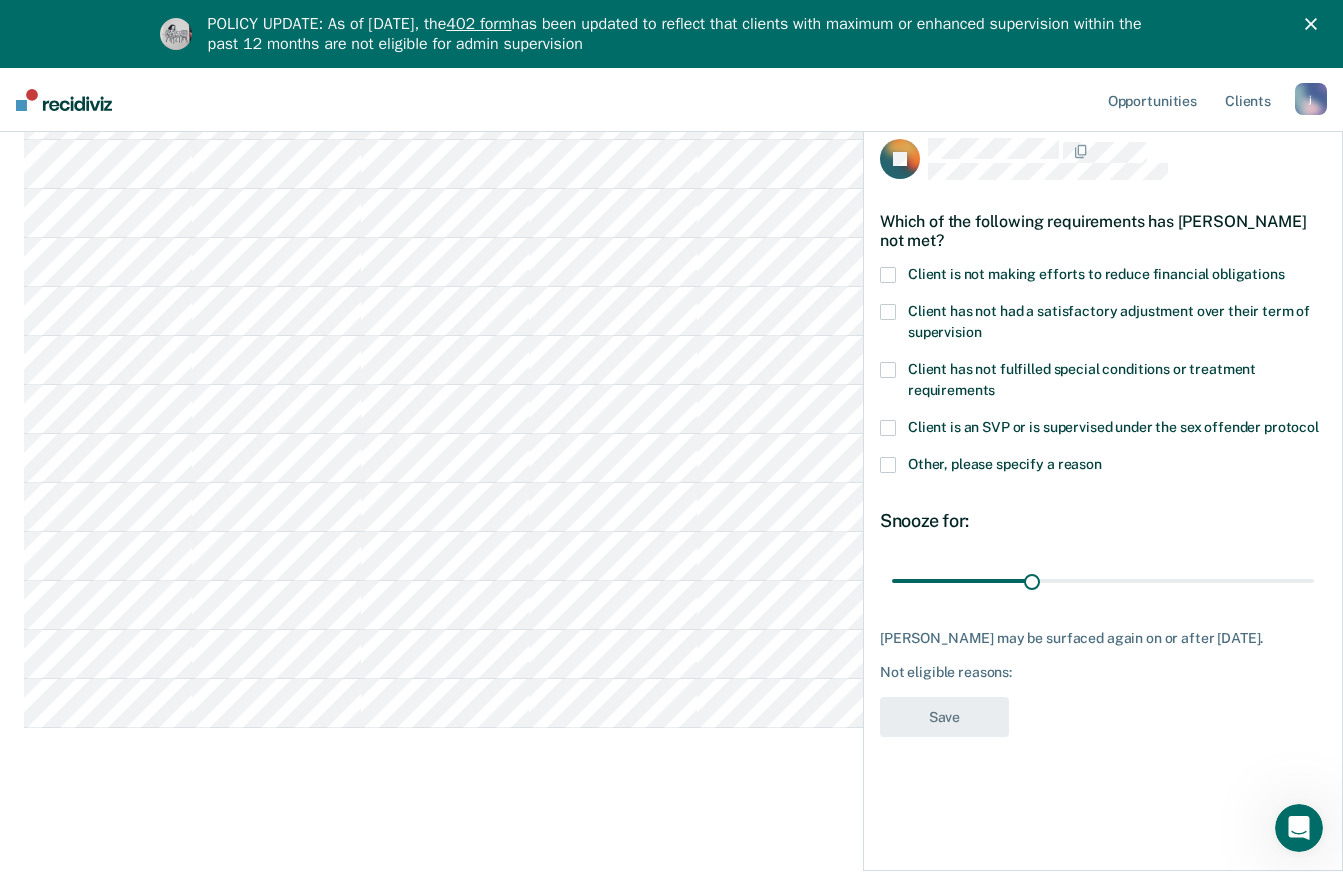 click at bounding box center [888, 275] 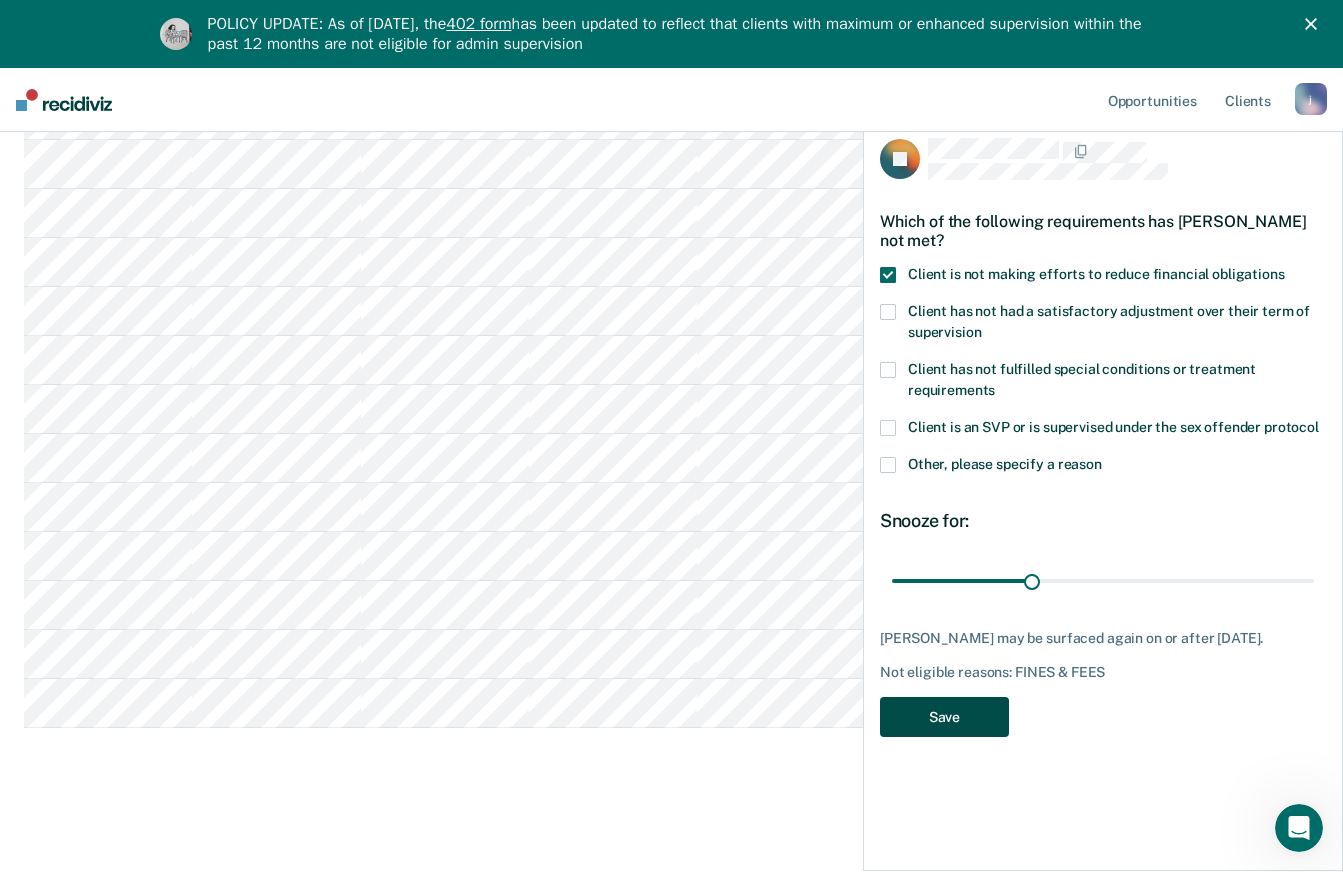 click on "Save" at bounding box center (944, 717) 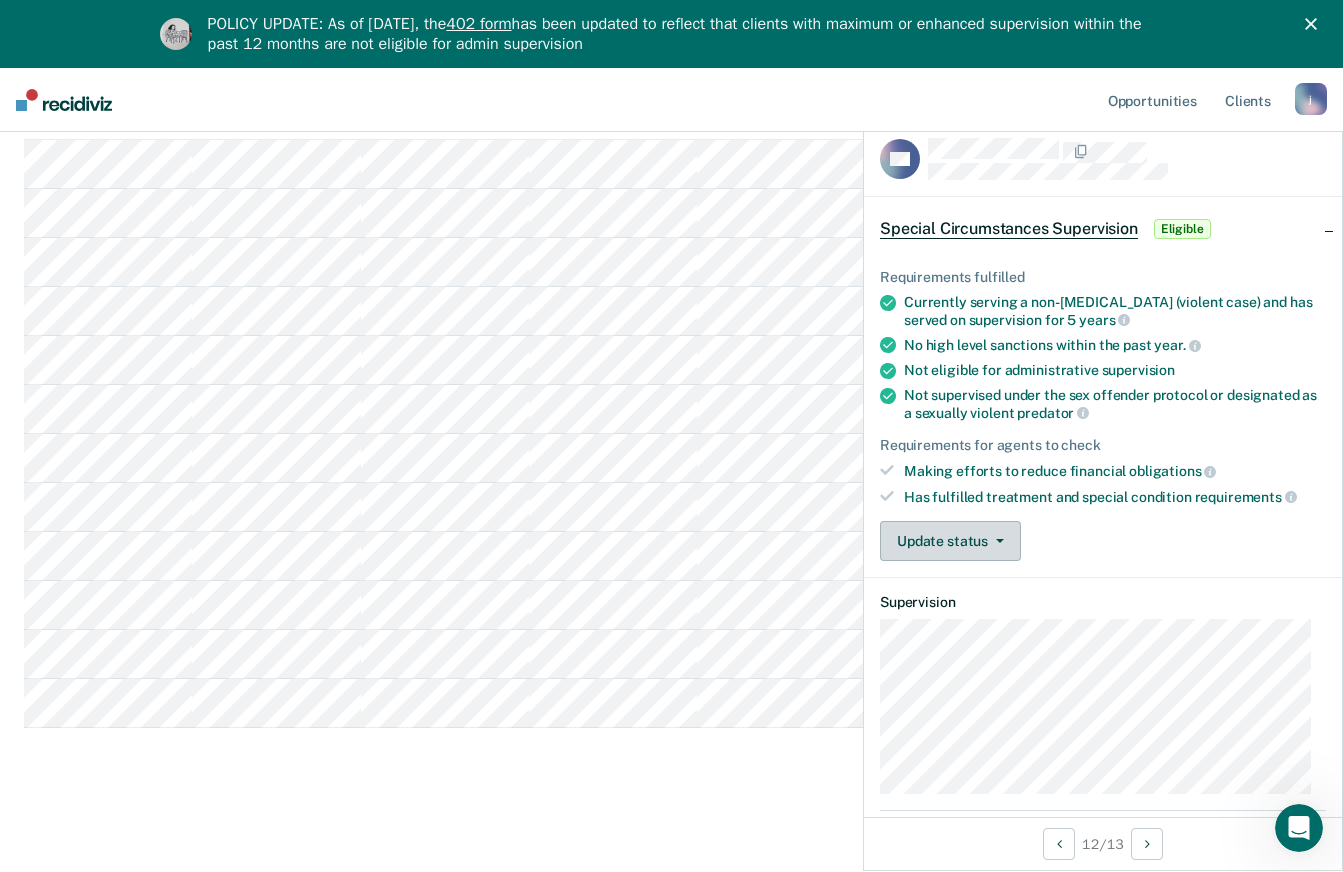 click 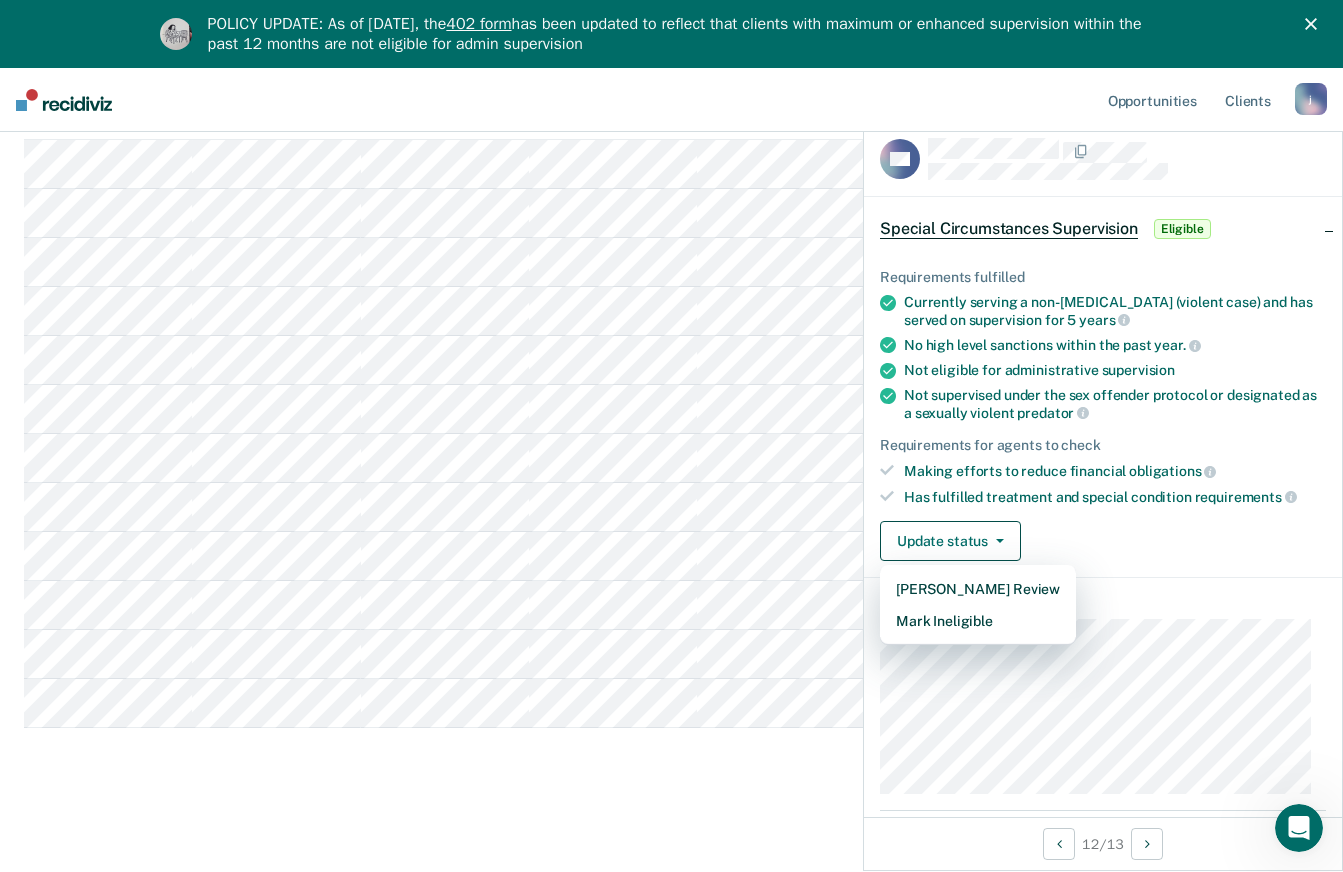 click on "Update status Mark Pending Review Mark Ineligible" at bounding box center [1103, 541] 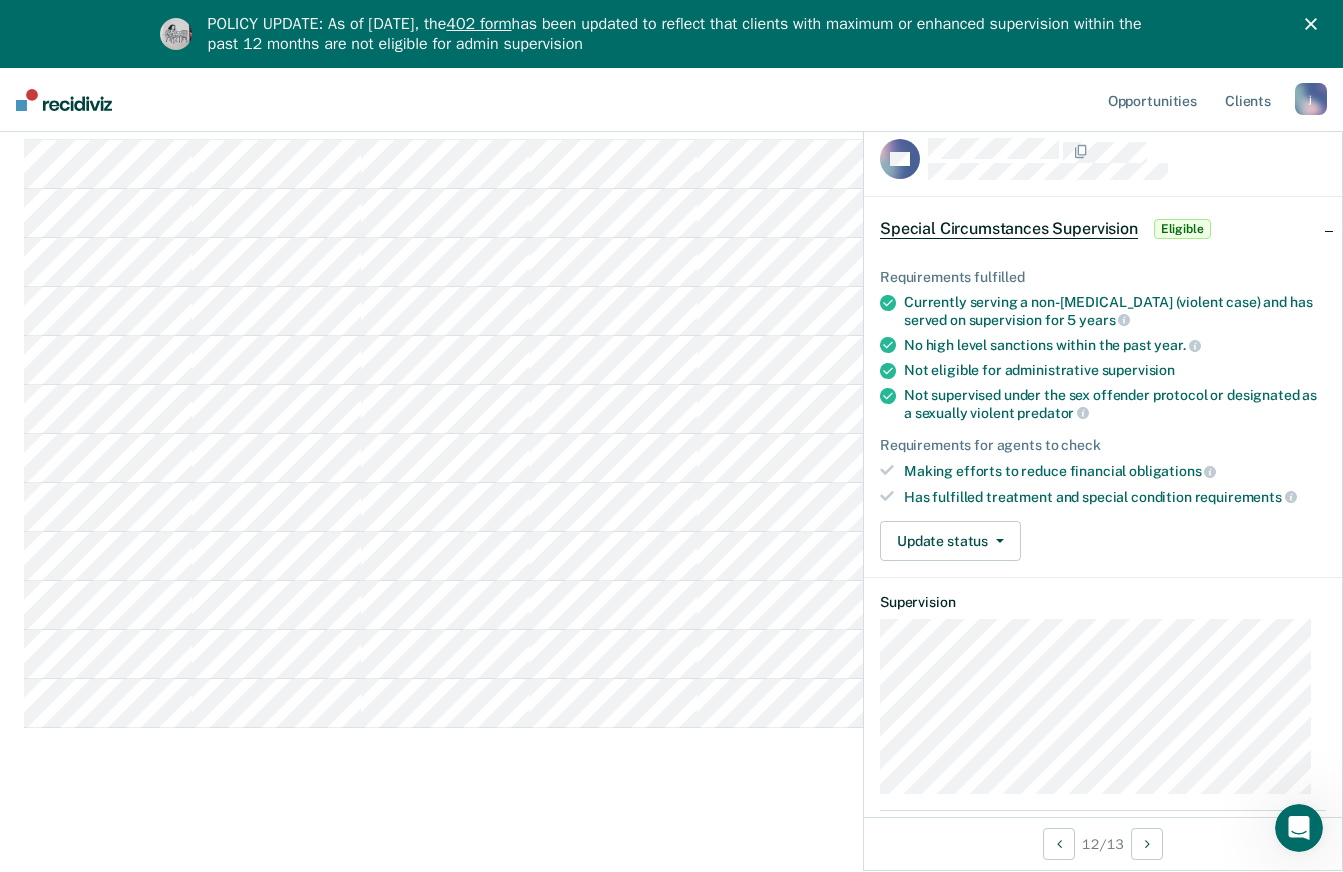 click on "Eligible" at bounding box center [1182, 229] 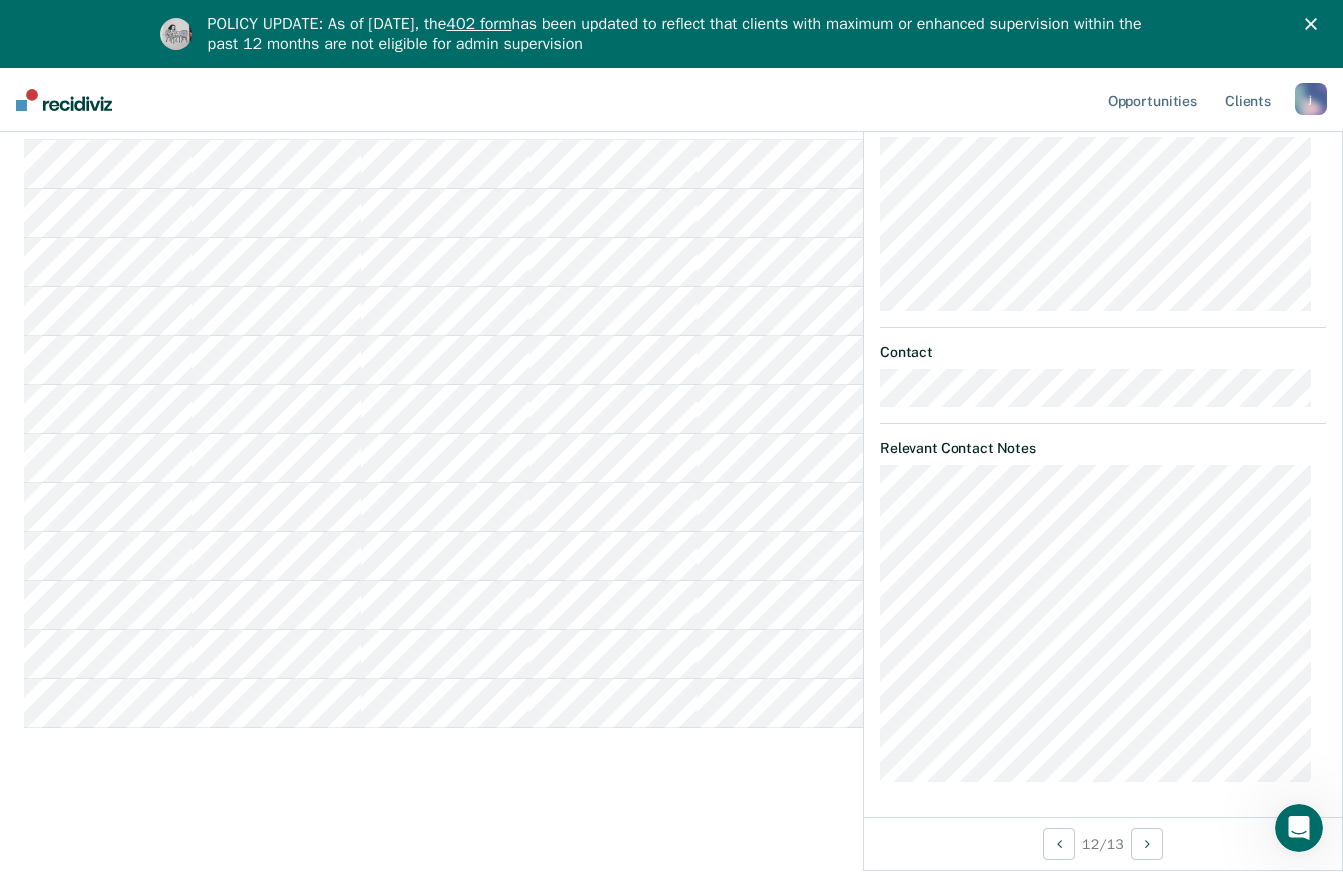 scroll, scrollTop: 169, scrollLeft: 0, axis: vertical 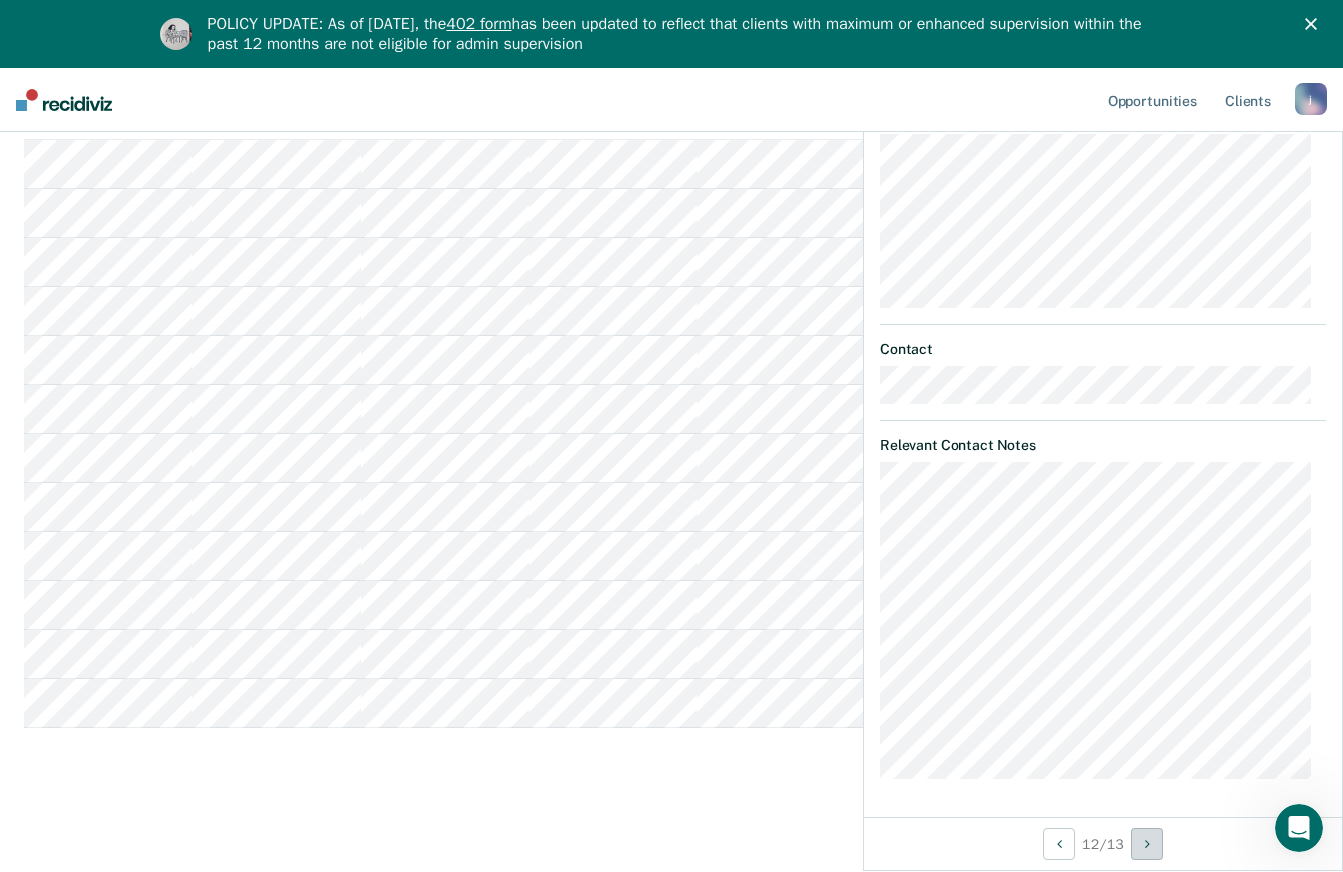 click at bounding box center (1147, 844) 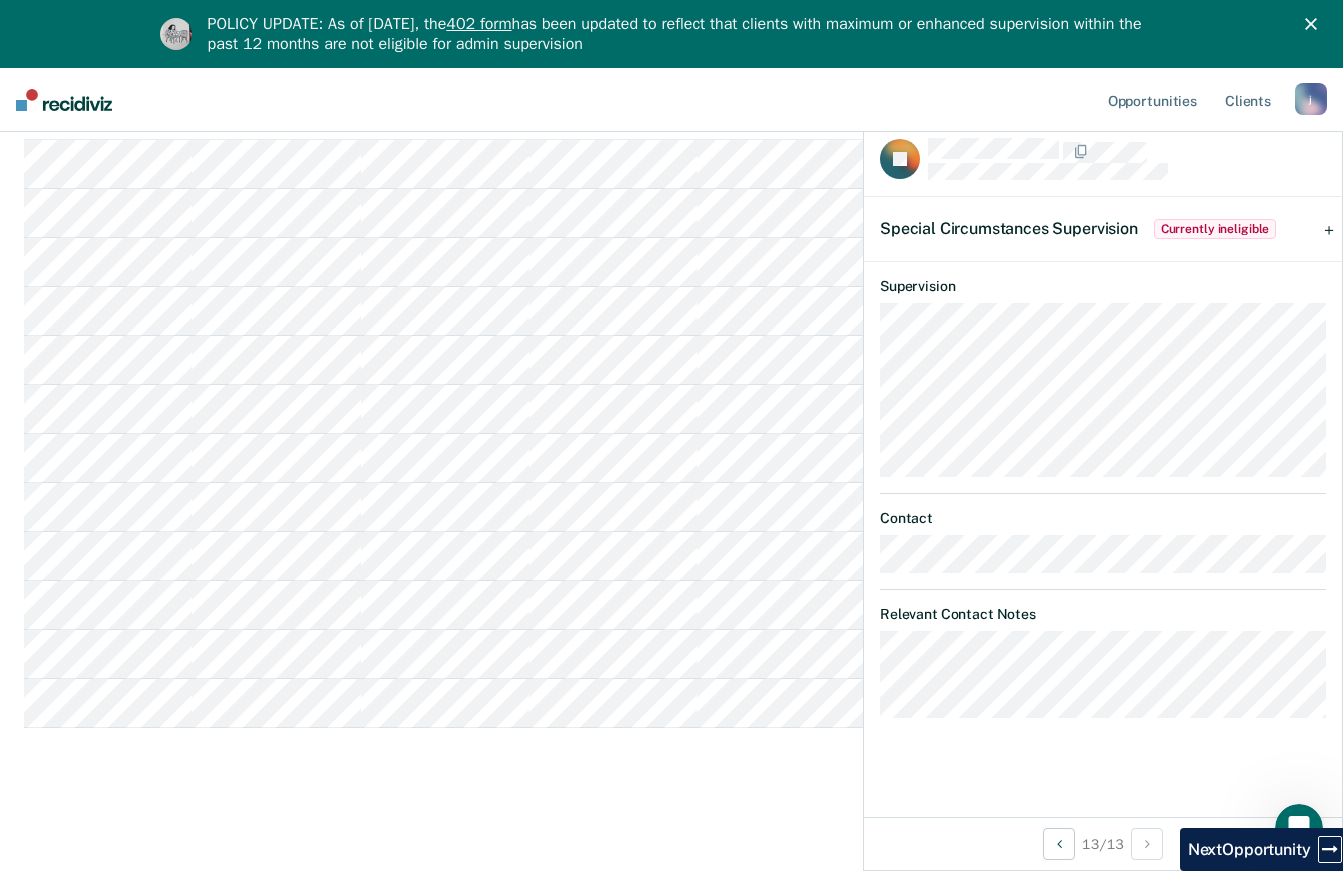 click on "Special Circumstances Supervision Currently ineligible" at bounding box center [1103, 229] 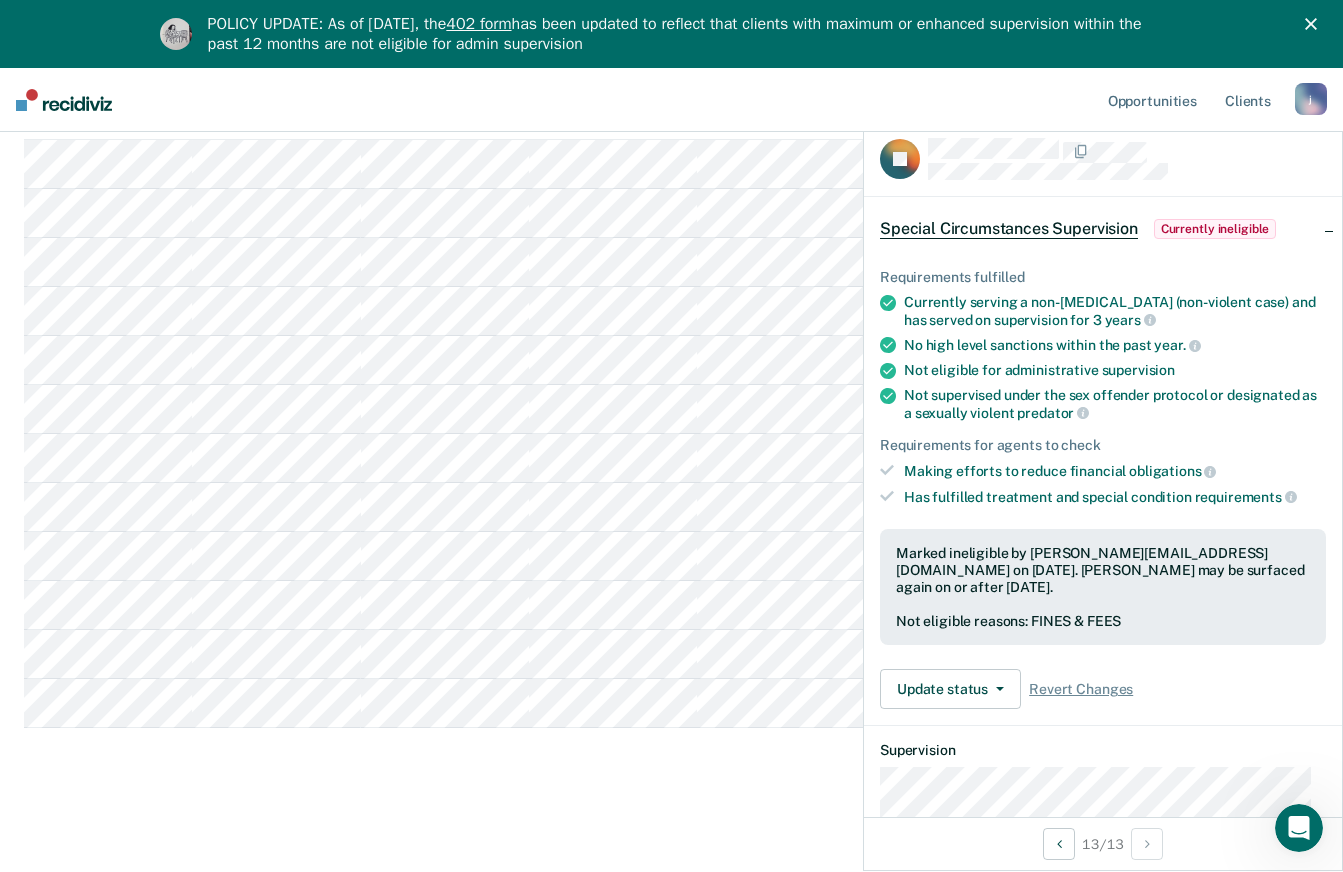 click on "Special Circumstances Supervision   Special circumstances supervision allows reentrants who are not eligible for traditional administrative supervision to be supervised at a lower level of supervision. It is typically used for reentrants who have extenuating circumstances that reduce the risk of re-offending or reentrants who have made satisfactory adjustments on supervision over a period of time. On this page, you can review clients who may be eligible for special circumstances supervision. For more information, please refer to the supervision levels policy  here  or learn more about  our methodology .  Special Circumstances Supervision Administrative Supervision Special Circumstances Supervision Clear   agents Eligible Now 12 Almost Eligible 1 Pending Review 0 Marked Ineligible 1
To pick up a draggable item, press the space bar.
While dragging, use the arrow keys to move the item.
Press space again to drop the item in its new position, or press escape to cancel.
Name ID End Last Viewed" at bounding box center [671, 310] 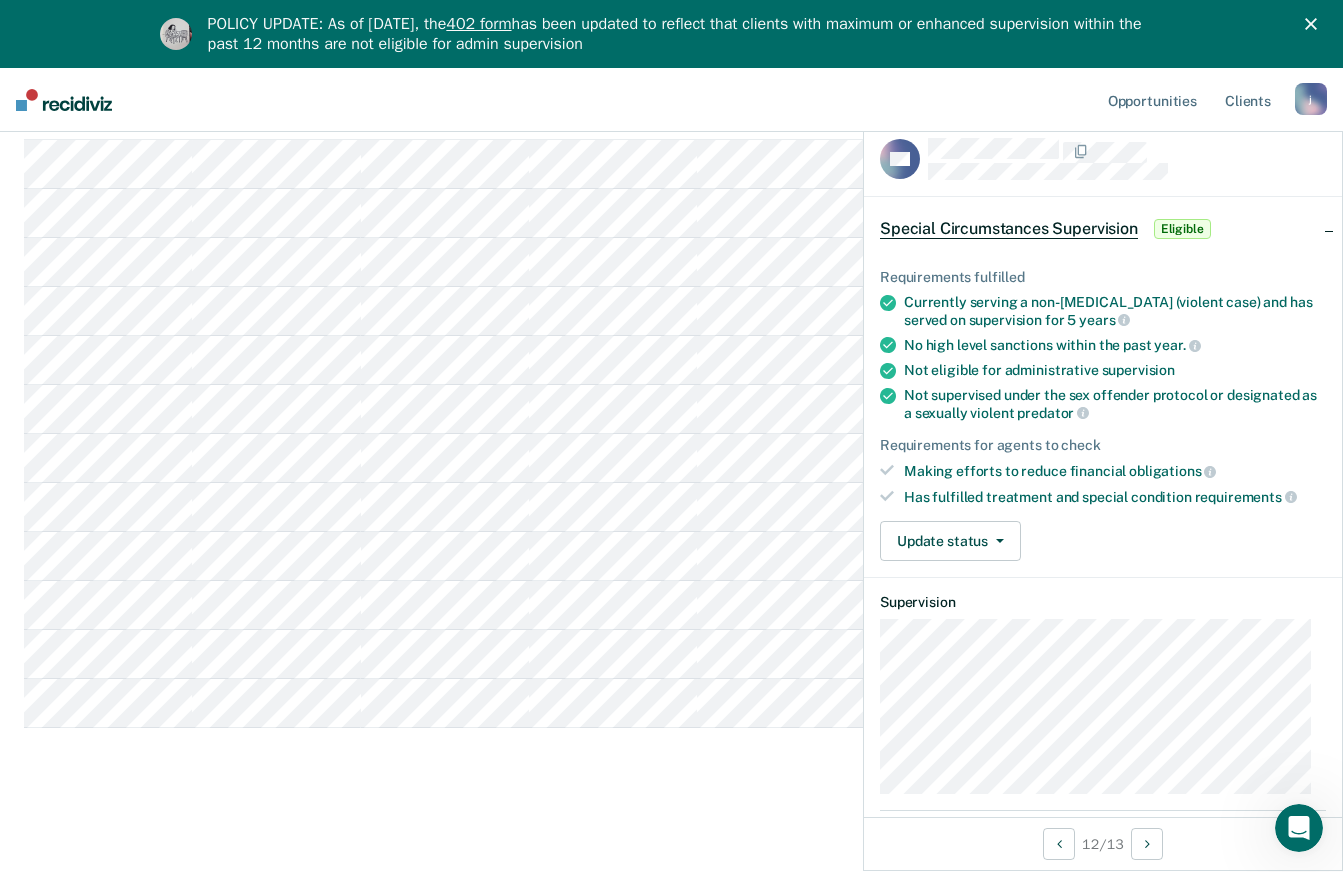 click on "Making efforts to reduce financial   obligations" at bounding box center [1115, 471] 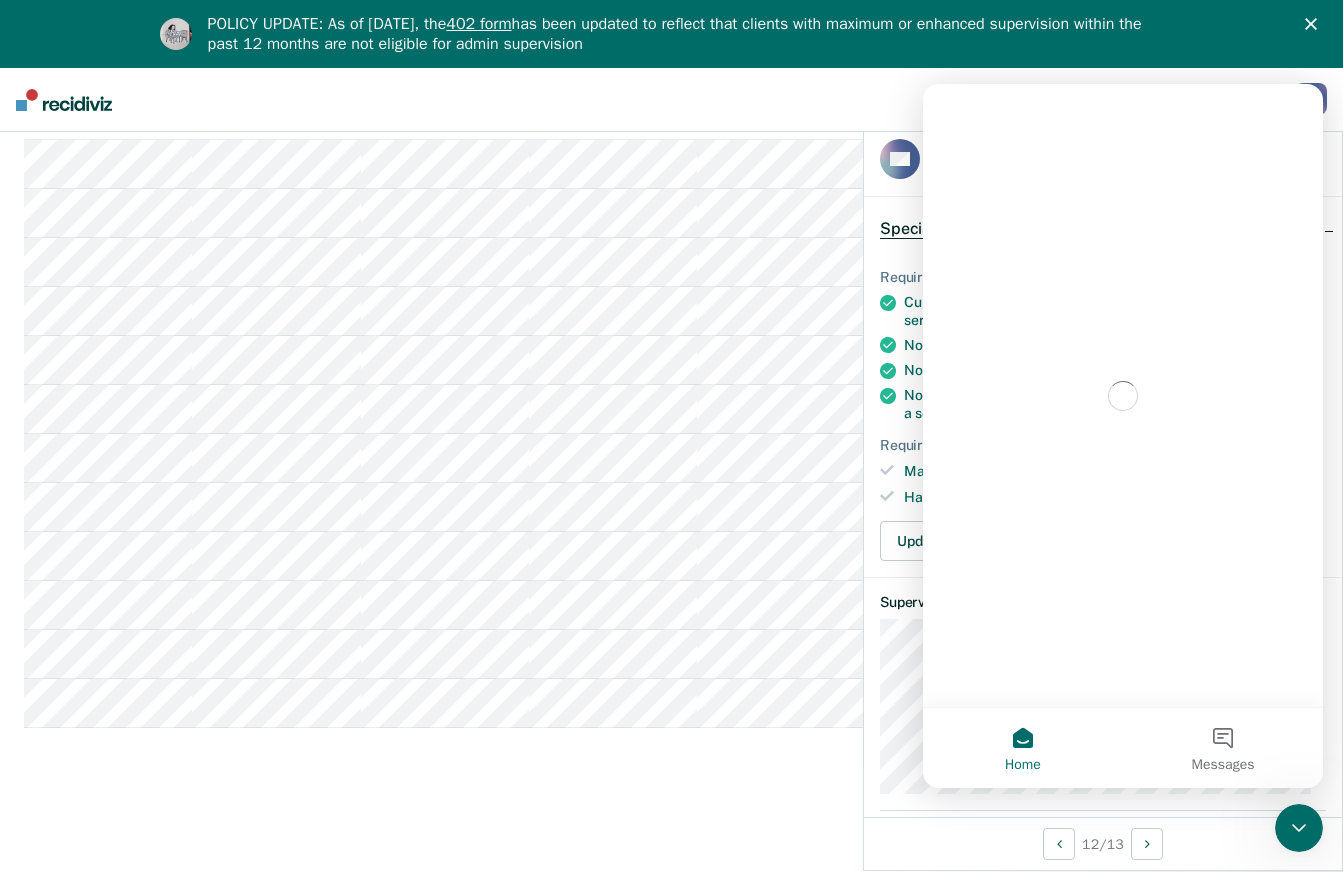 scroll, scrollTop: 0, scrollLeft: 0, axis: both 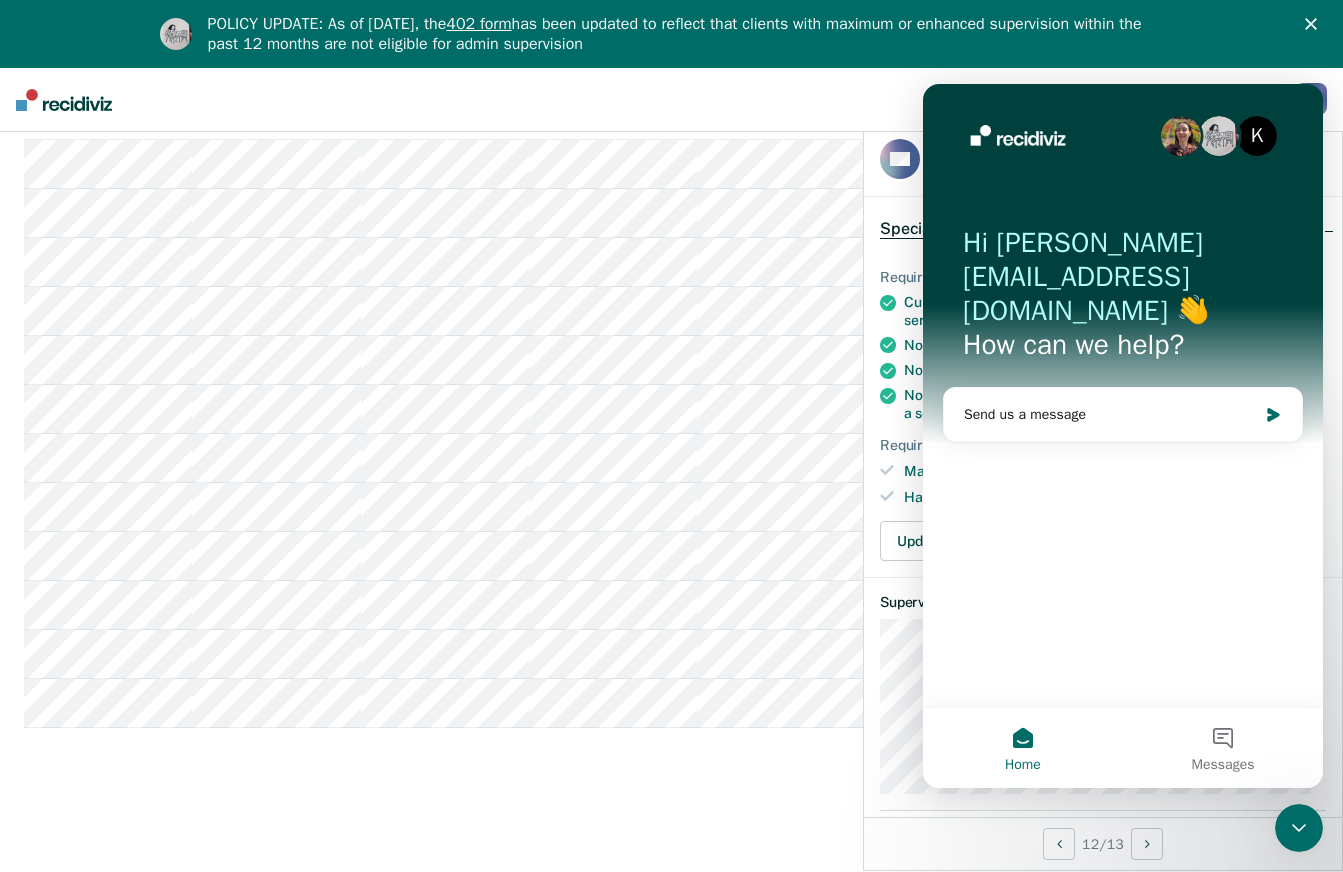 click on "12  /  13" at bounding box center [1103, 843] 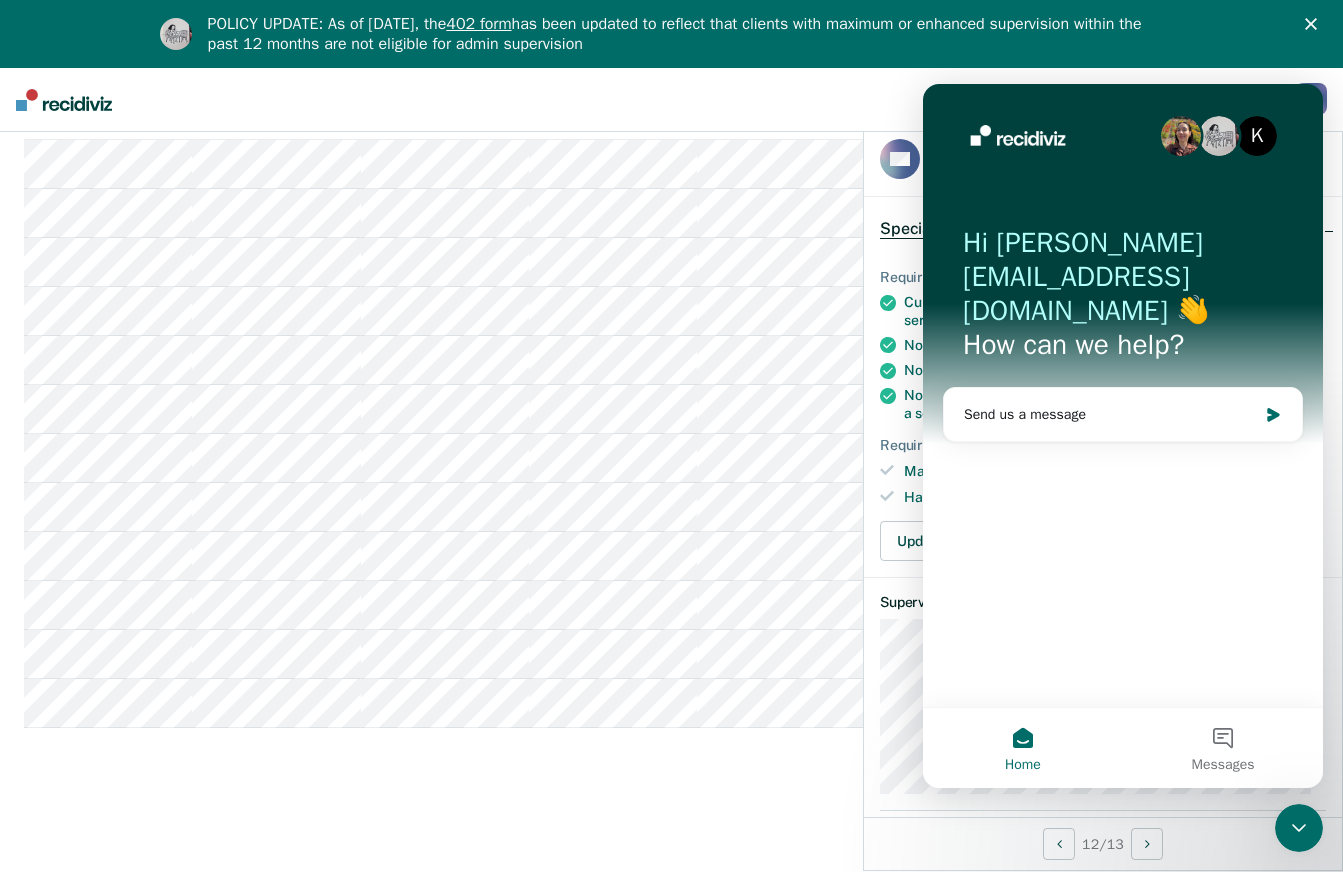 click on "Special Circumstances Supervision   Special circumstances supervision allows reentrants who are not eligible for traditional administrative supervision to be supervised at a lower level of supervision. It is typically used for reentrants who have extenuating circumstances that reduce the risk of re-offending or reentrants who have made satisfactory adjustments on supervision over a period of time. On this page, you can review clients who may be eligible for special circumstances supervision. For more information, please refer to the supervision levels policy  here  or learn more about  our methodology .  Special Circumstances Supervision Administrative Supervision Special Circumstances Supervision Clear   agents Eligible Now 12 Almost Eligible 1 Pending Review 0 Marked Ineligible 1
To pick up a draggable item, press the space bar.
While dragging, use the arrow keys to move the item.
Press space again to drop the item in its new position, or press escape to cancel.
Name ID End Last Viewed" at bounding box center (671, 310) 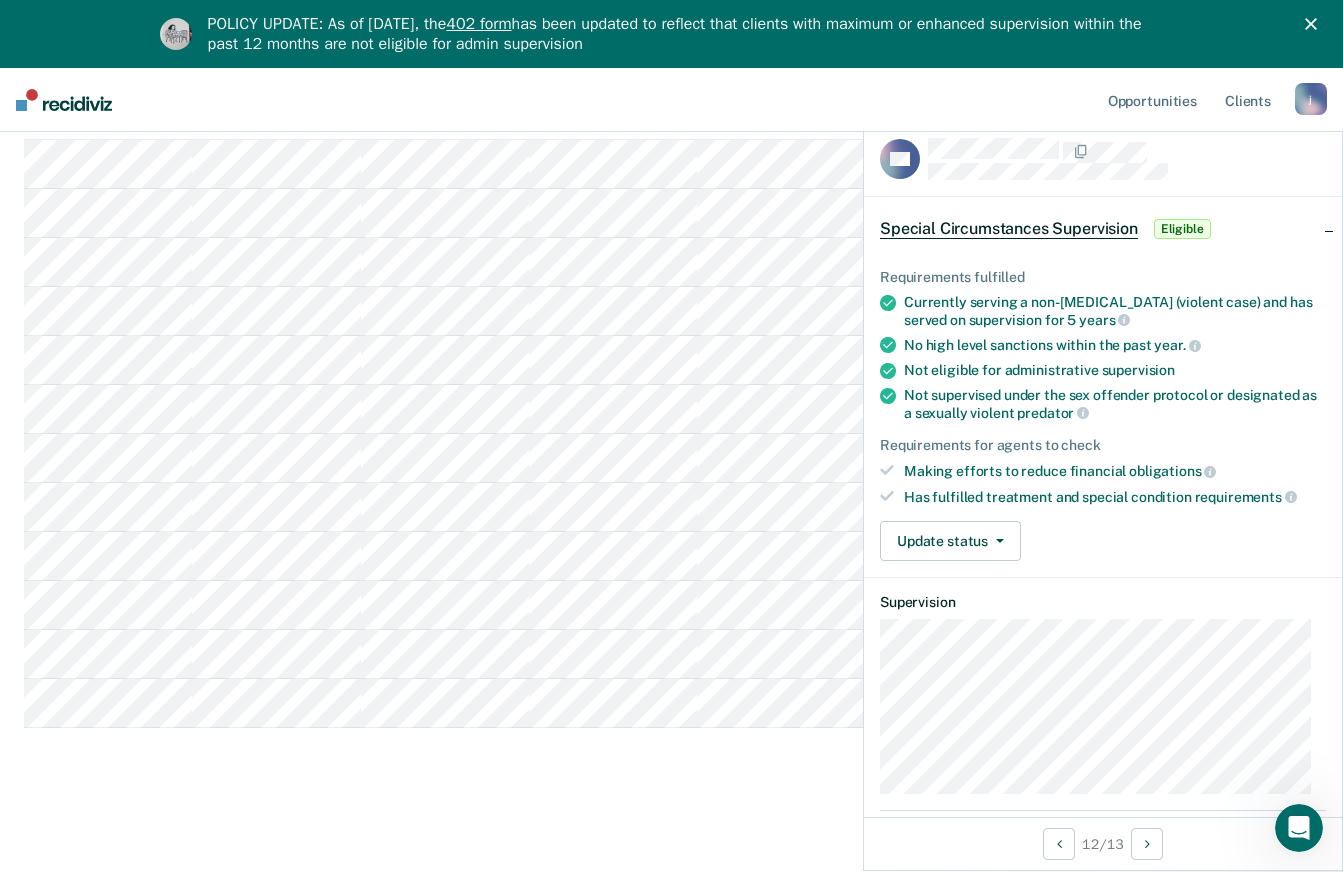 scroll, scrollTop: 0, scrollLeft: 0, axis: both 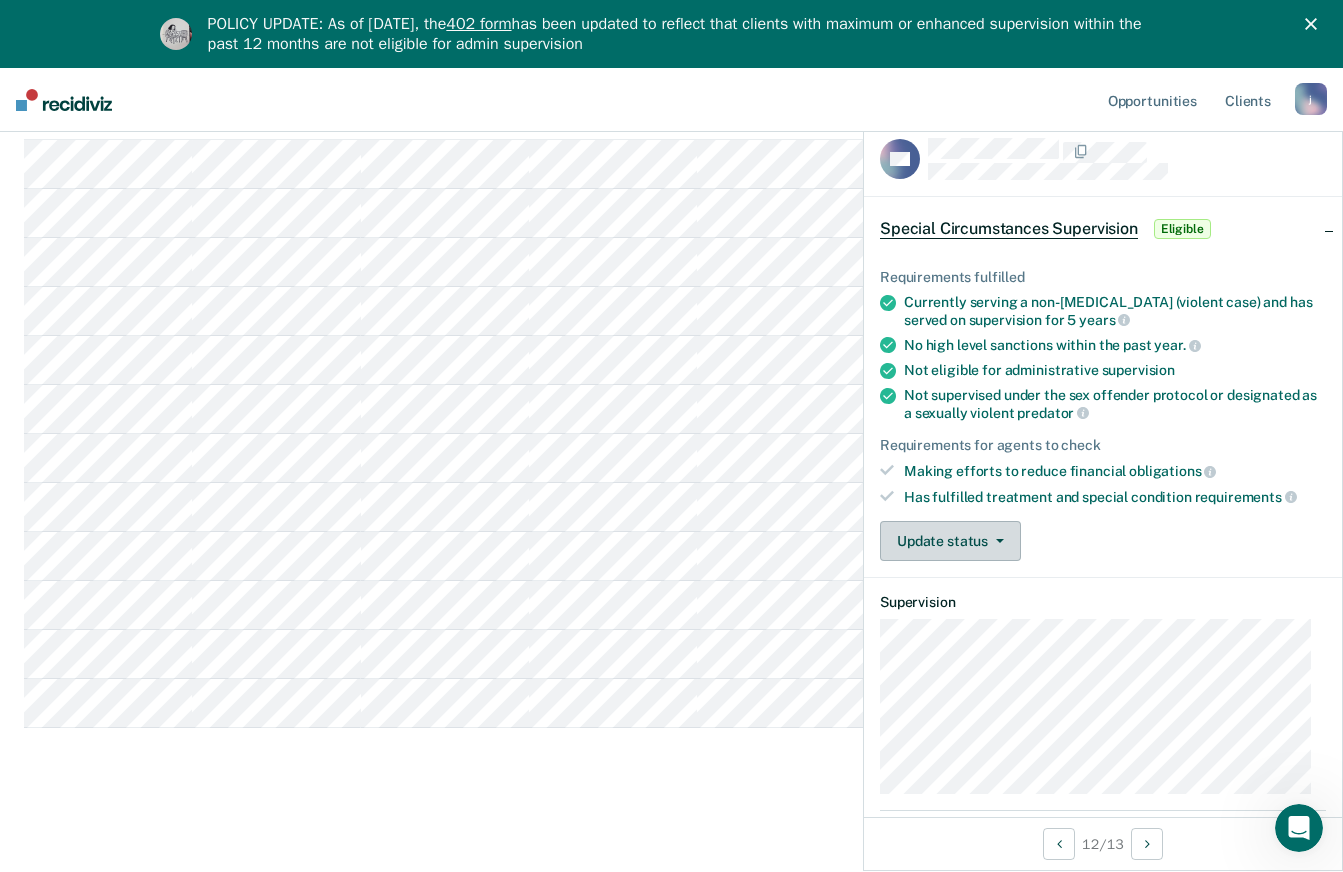 click at bounding box center [996, 541] 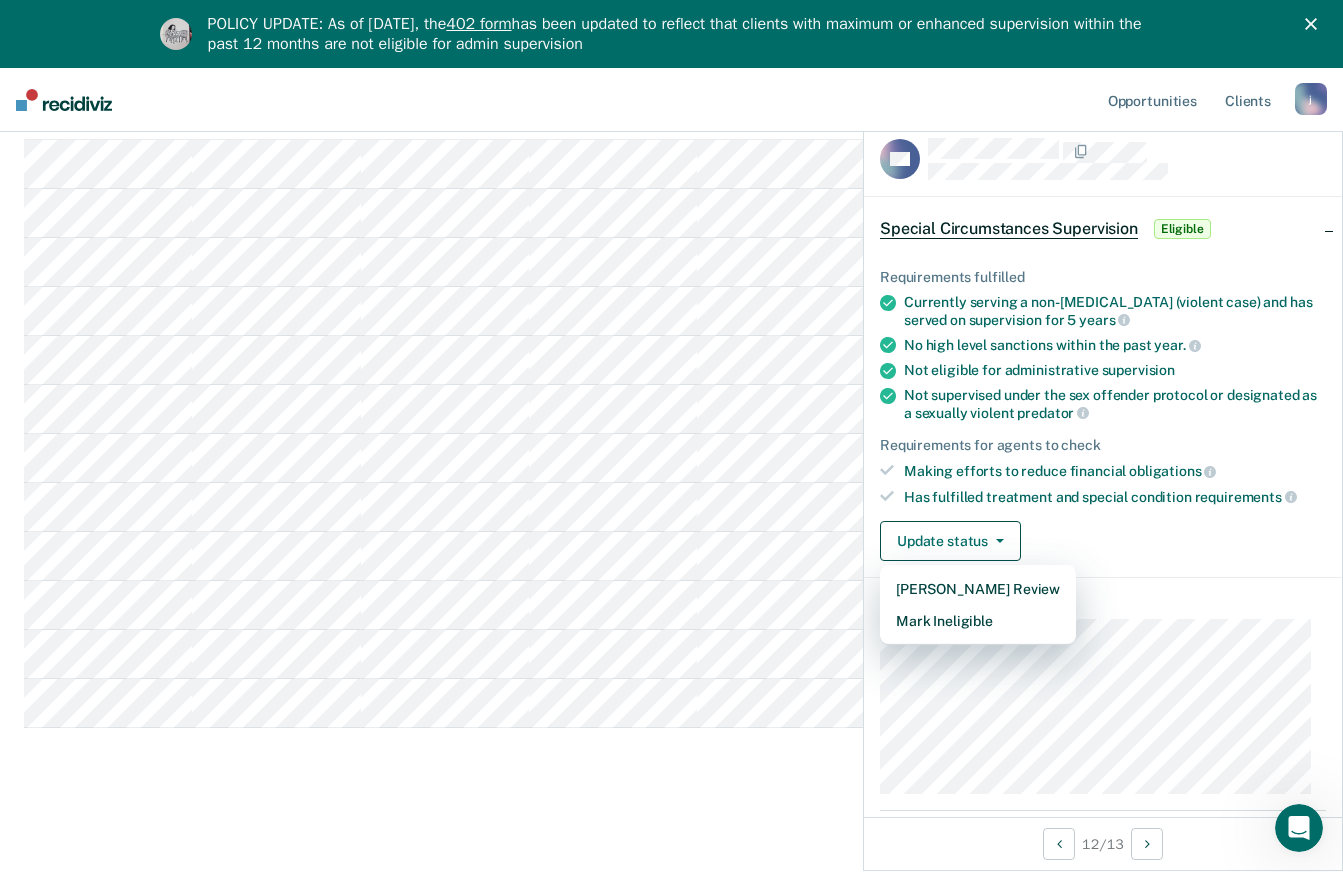 click on "Special Circumstances Supervision Eligible" at bounding box center (1103, 229) 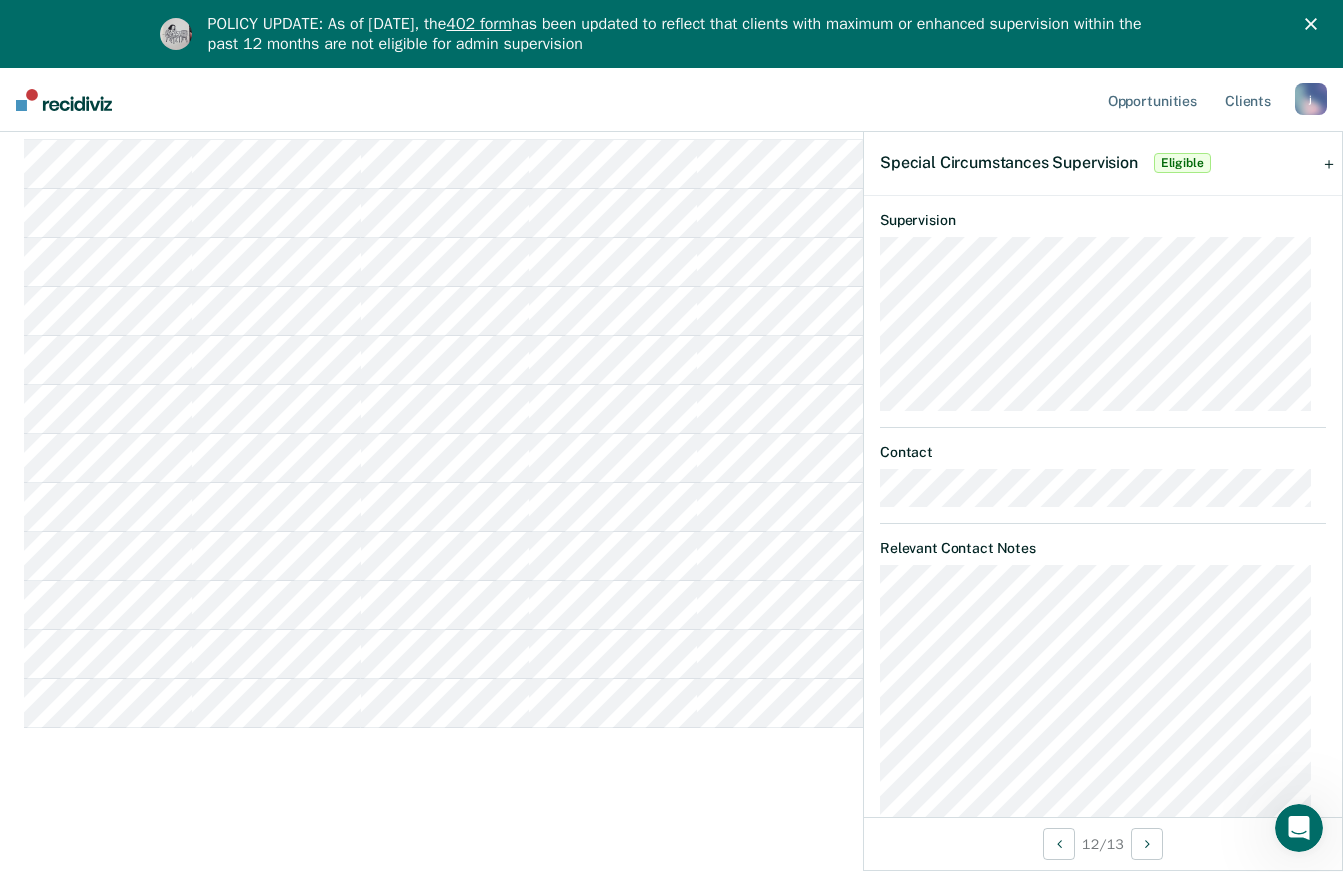 scroll, scrollTop: 0, scrollLeft: 0, axis: both 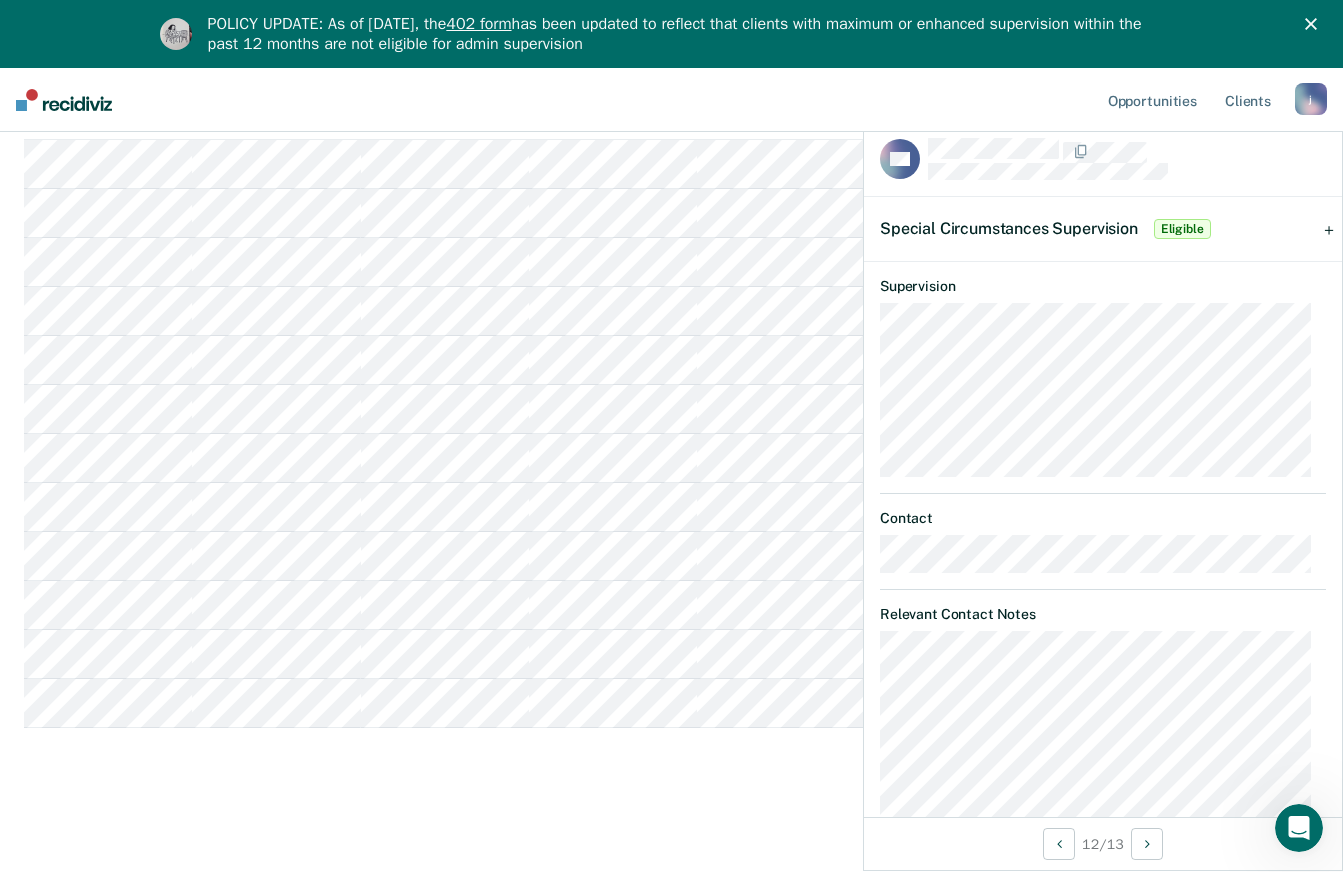 click on "Special Circumstances Supervision Eligible" at bounding box center [1103, 229] 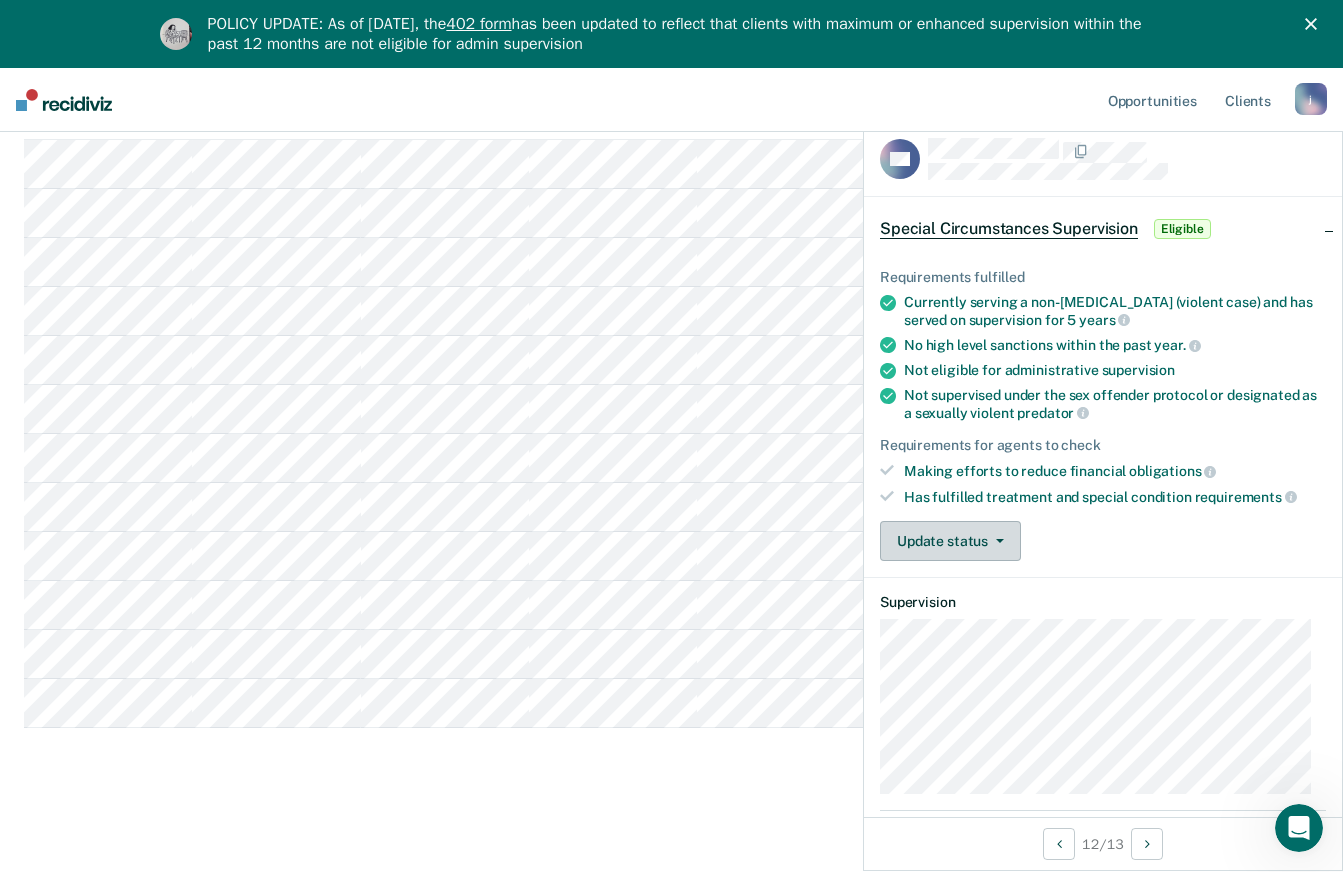 click on "Update status" at bounding box center [950, 541] 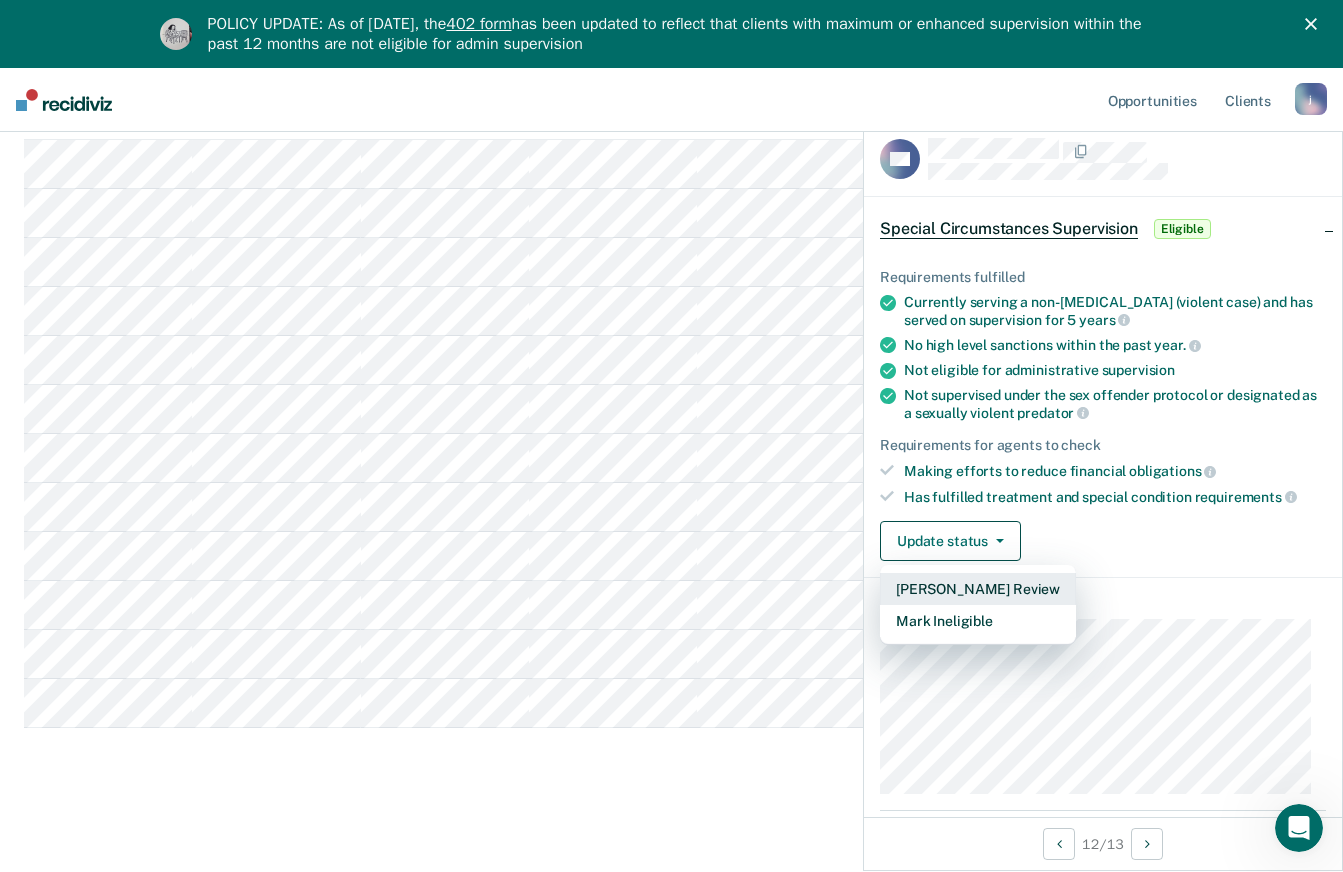 click on "Mark Pending Review" at bounding box center [978, 589] 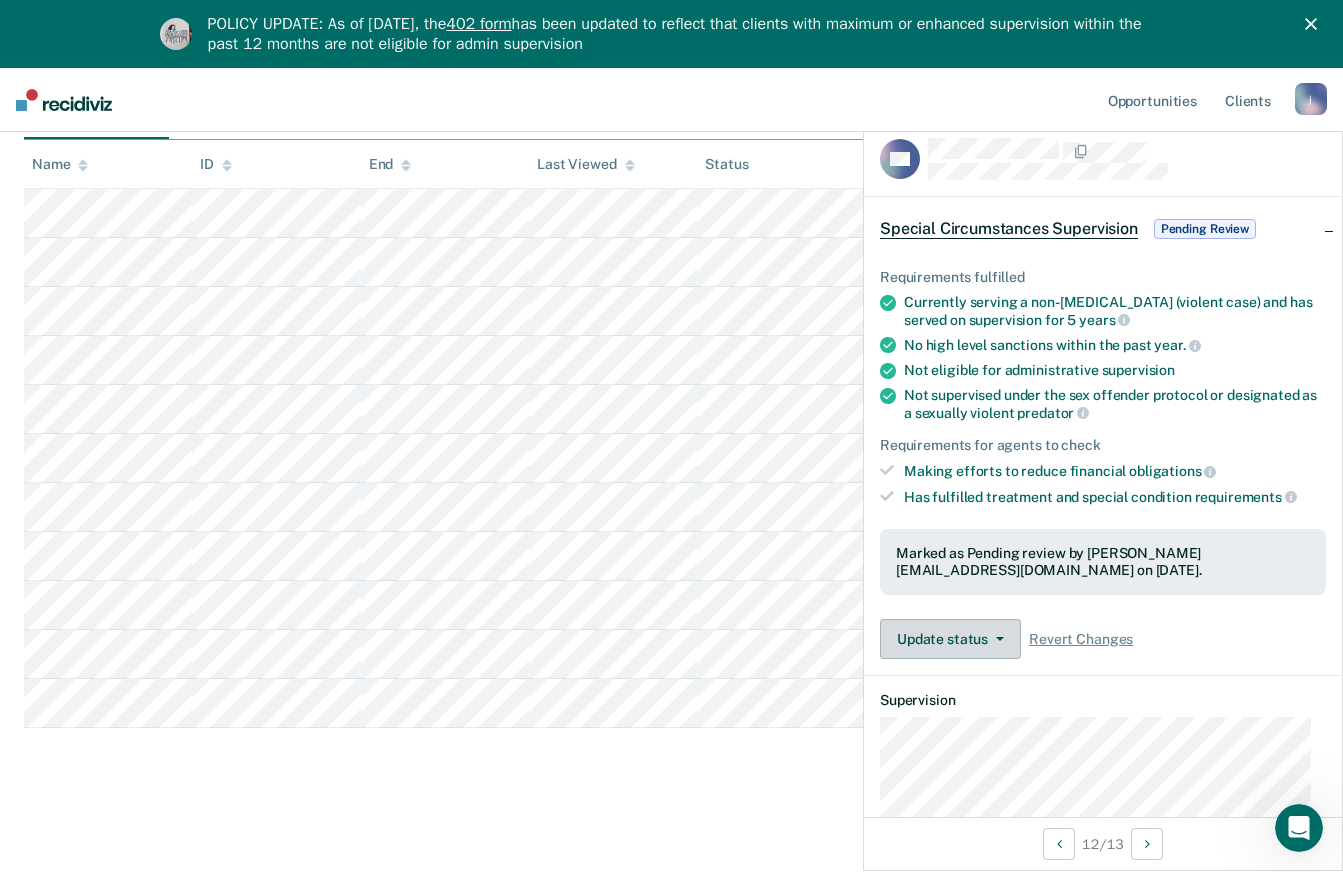 scroll, scrollTop: 370, scrollLeft: 0, axis: vertical 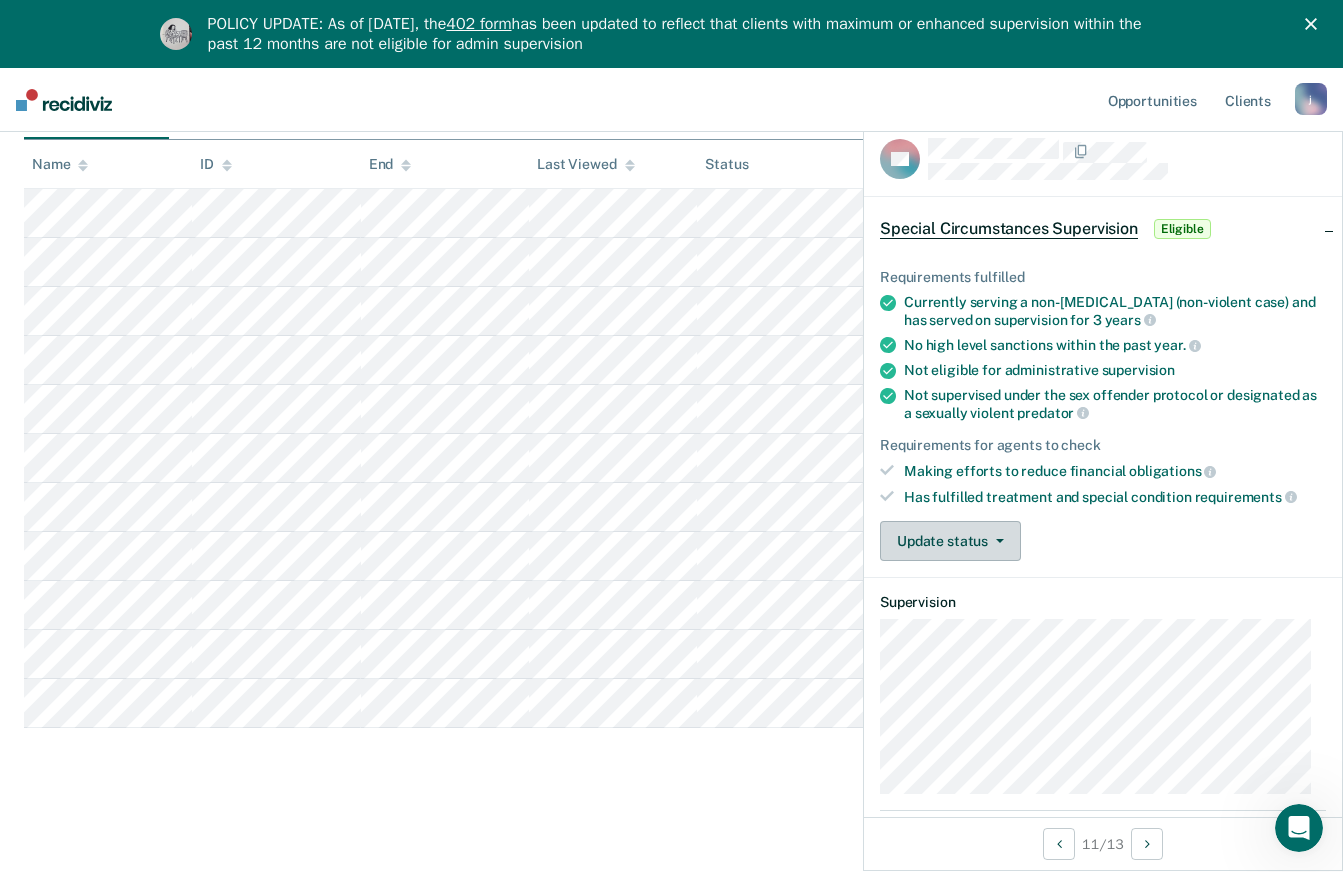 click 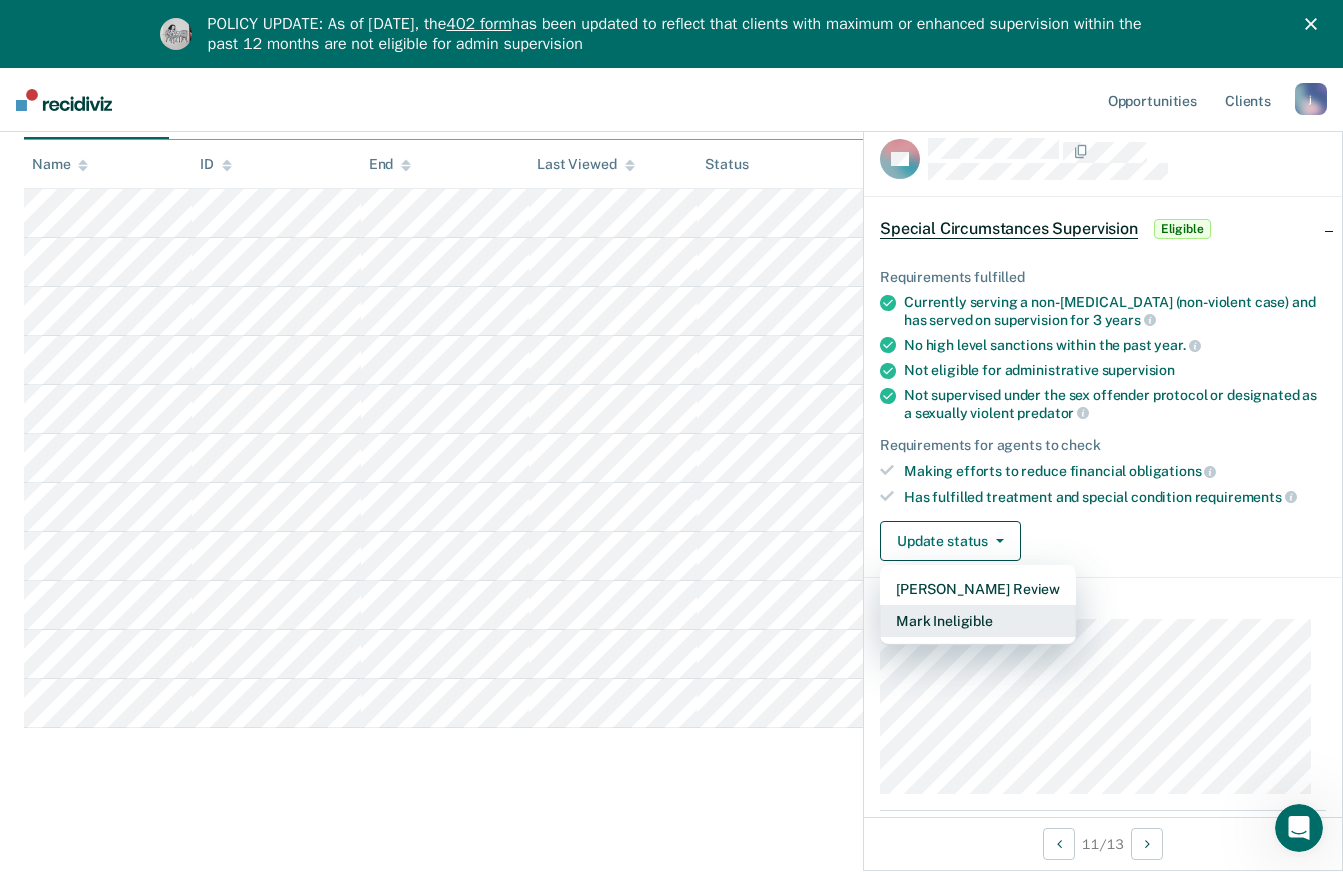 click on "Mark Ineligible" at bounding box center (978, 621) 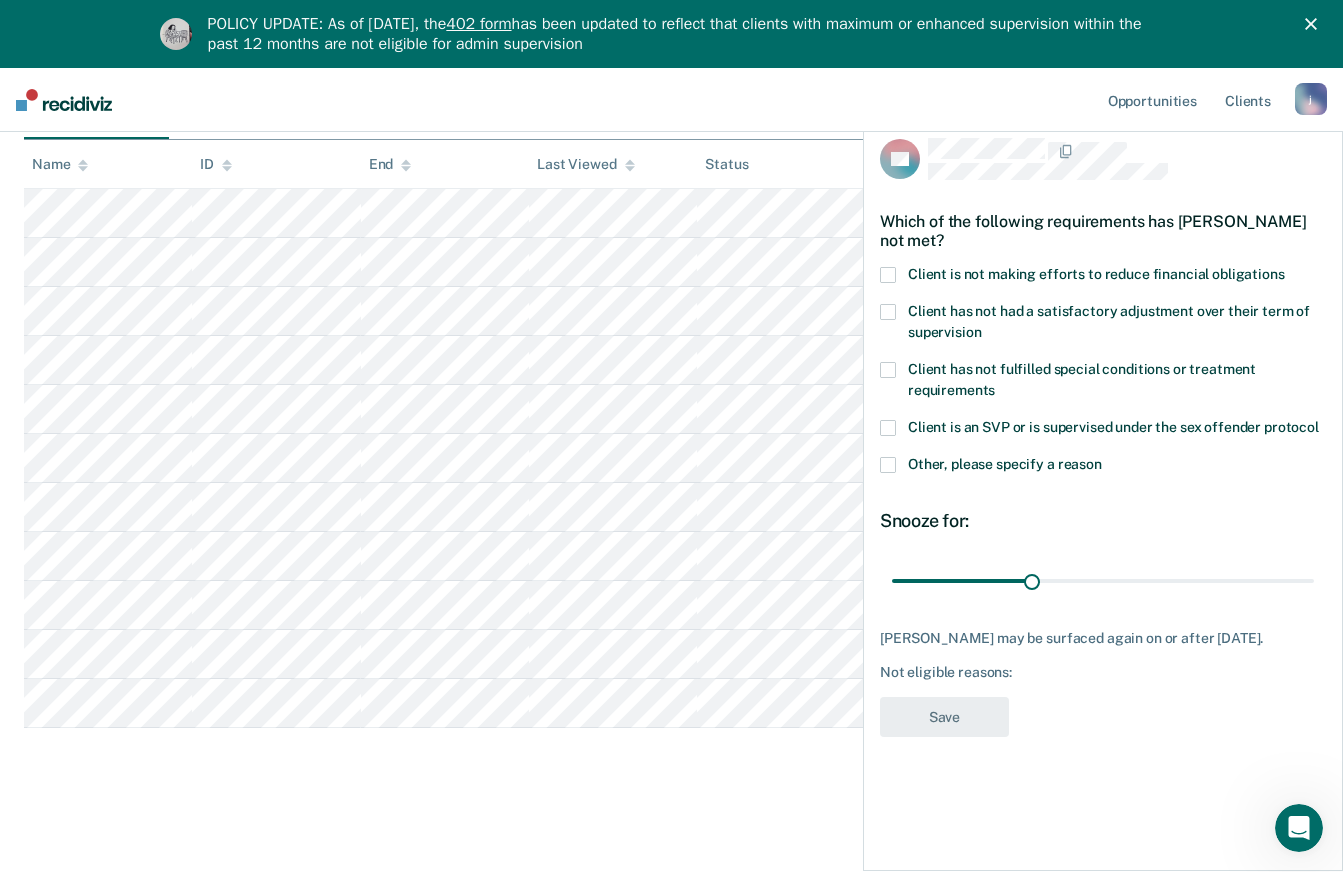 click at bounding box center [888, 465] 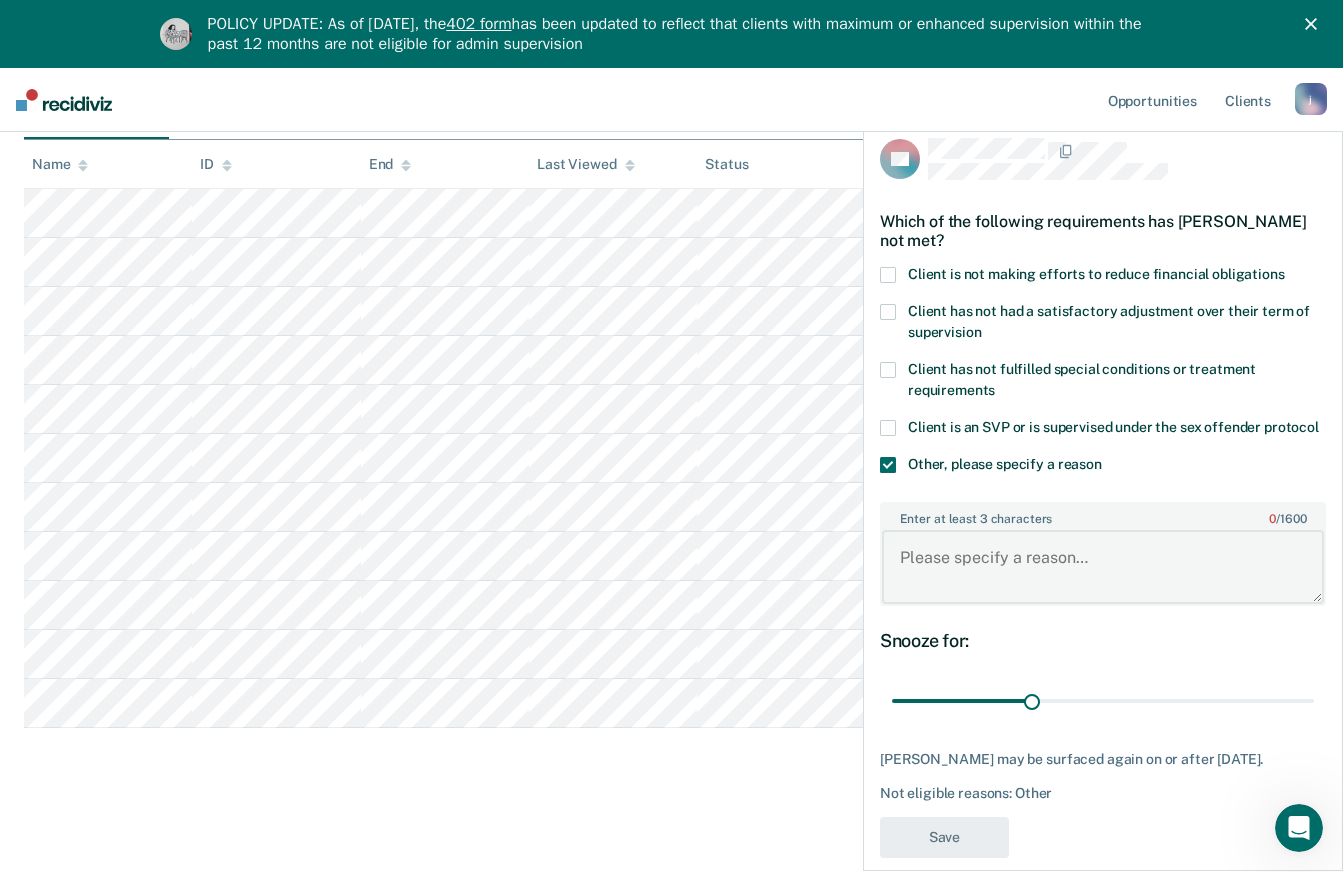 click on "Enter at least 3 characters 0  /  1600" at bounding box center [1103, 567] 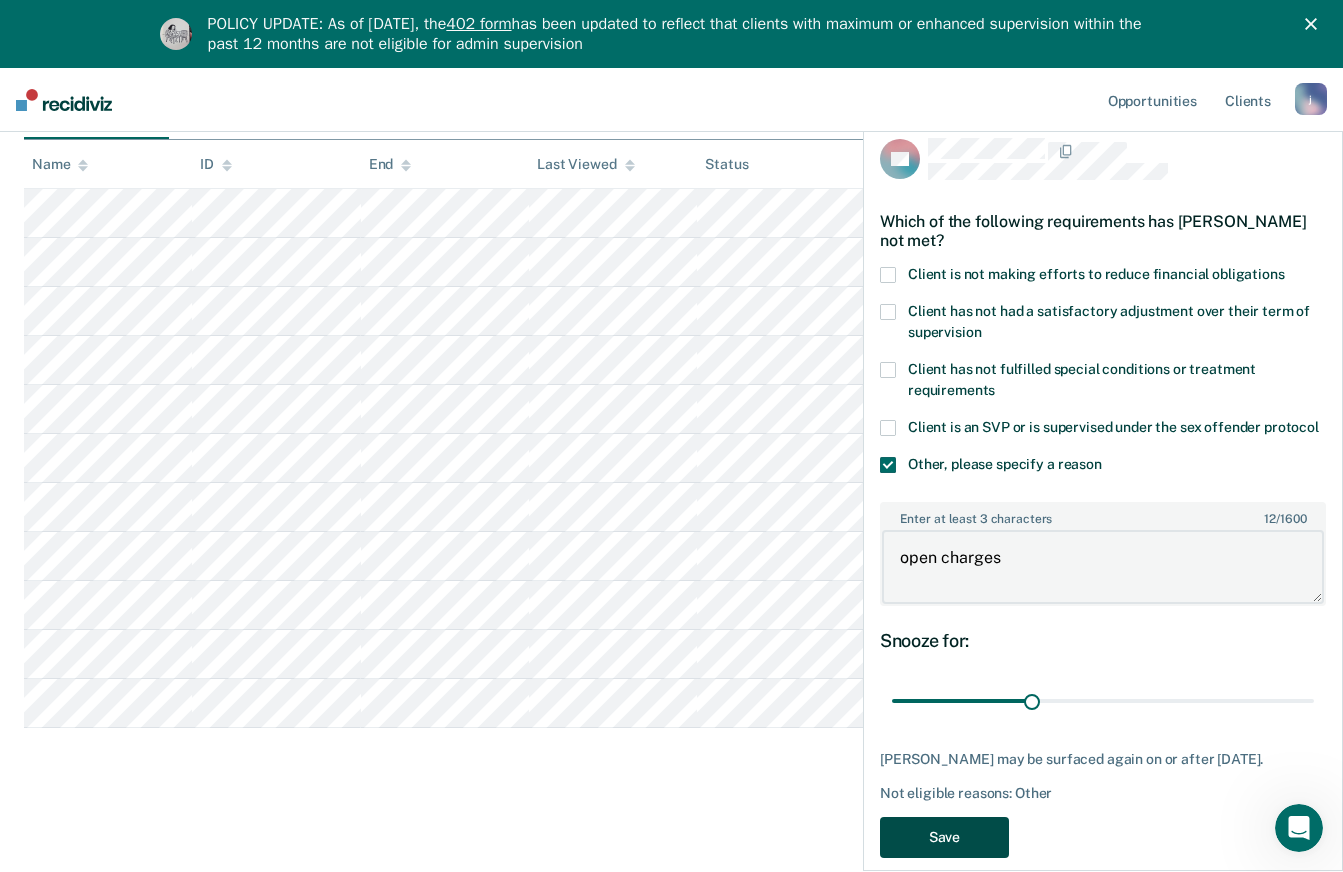 type on "open charges" 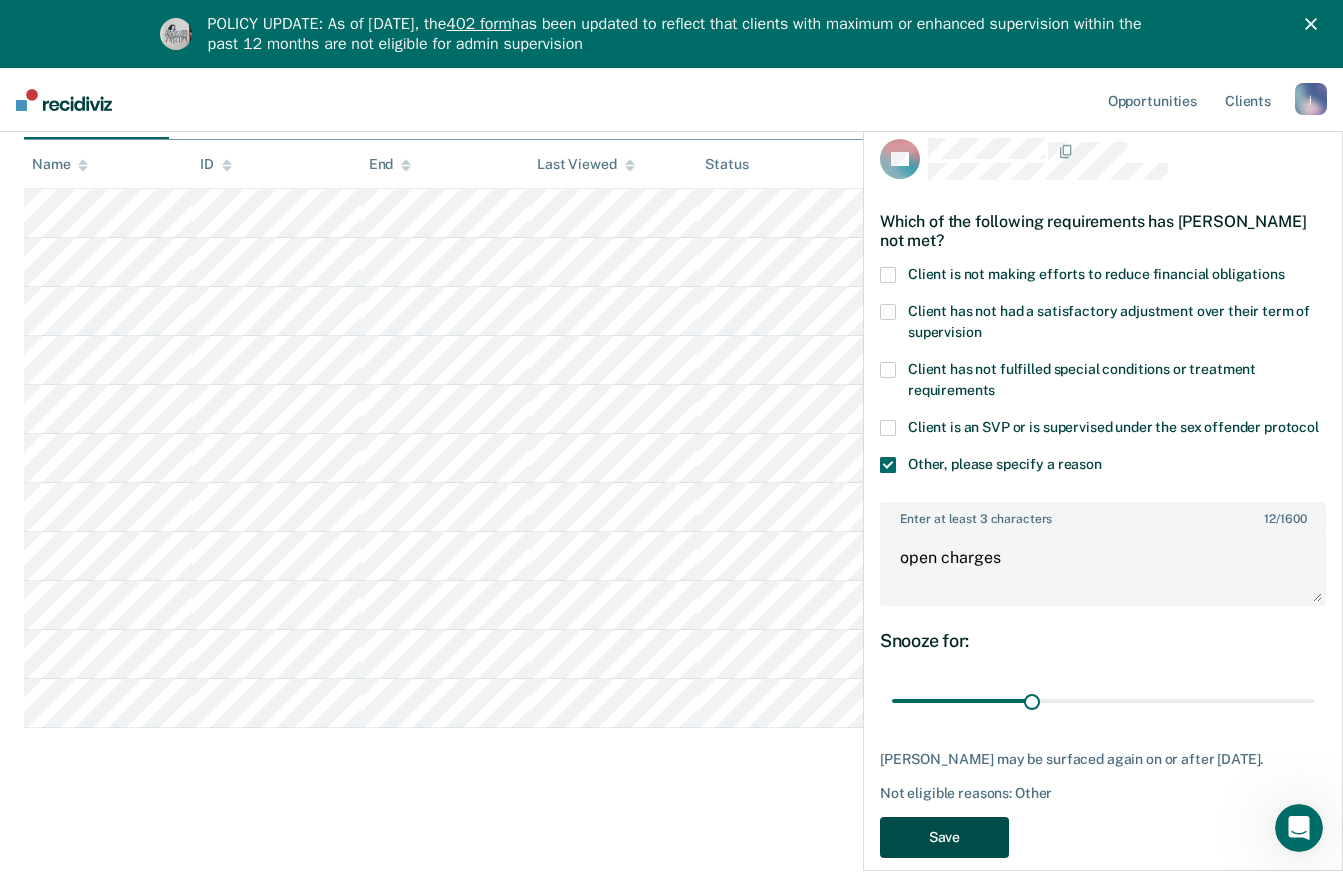 click on "Save" at bounding box center [944, 837] 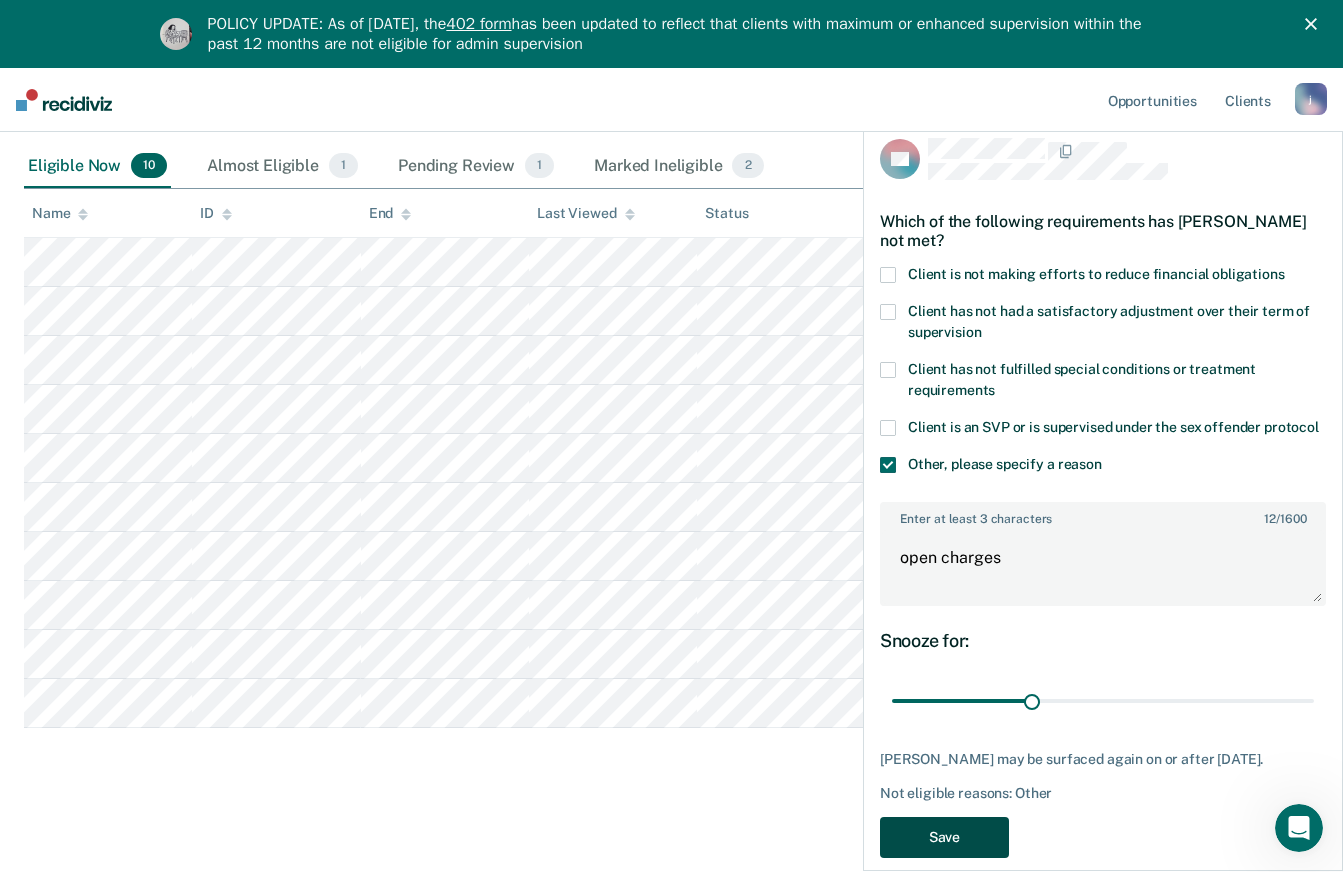 scroll, scrollTop: 321, scrollLeft: 0, axis: vertical 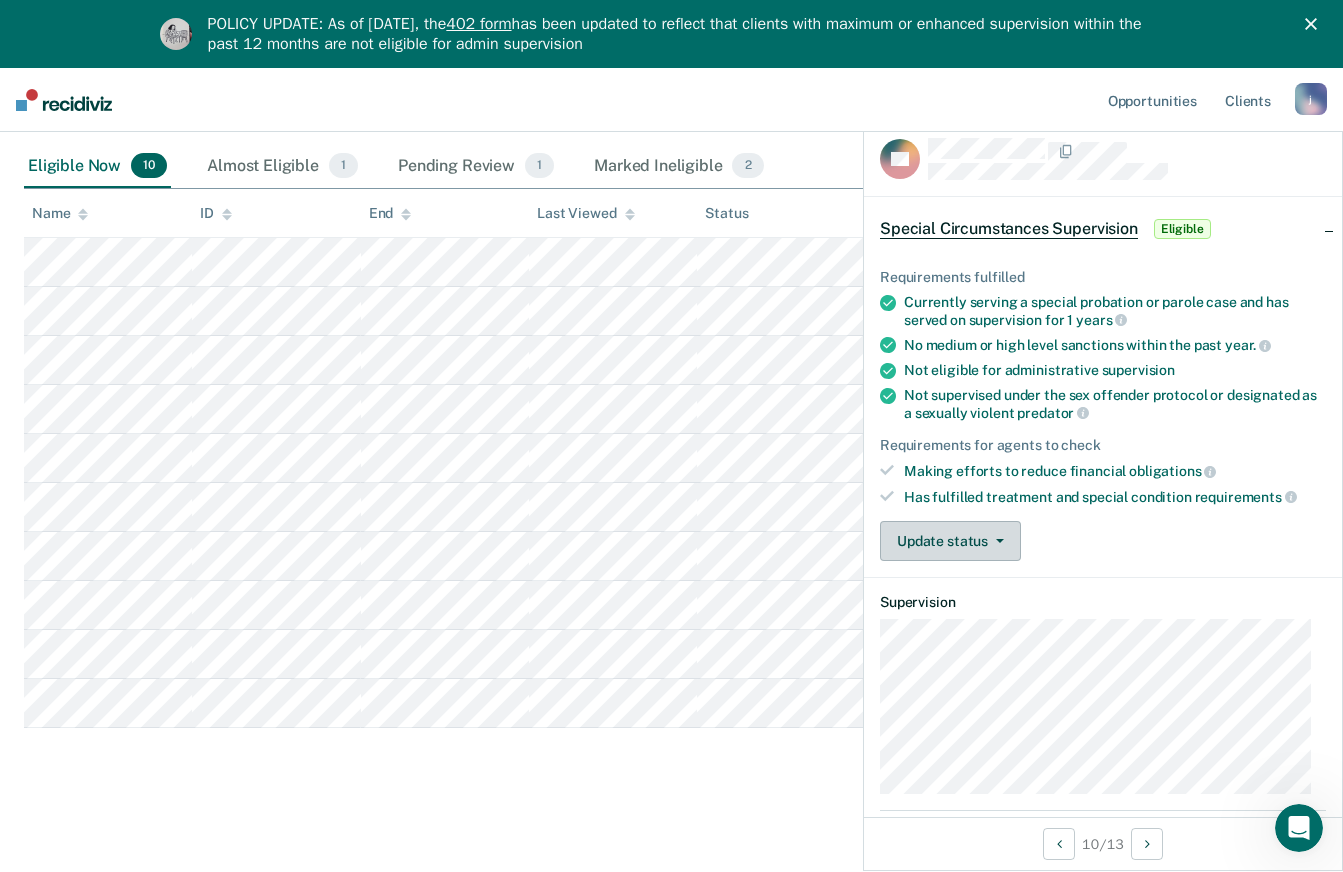 click on "Update status" at bounding box center [950, 541] 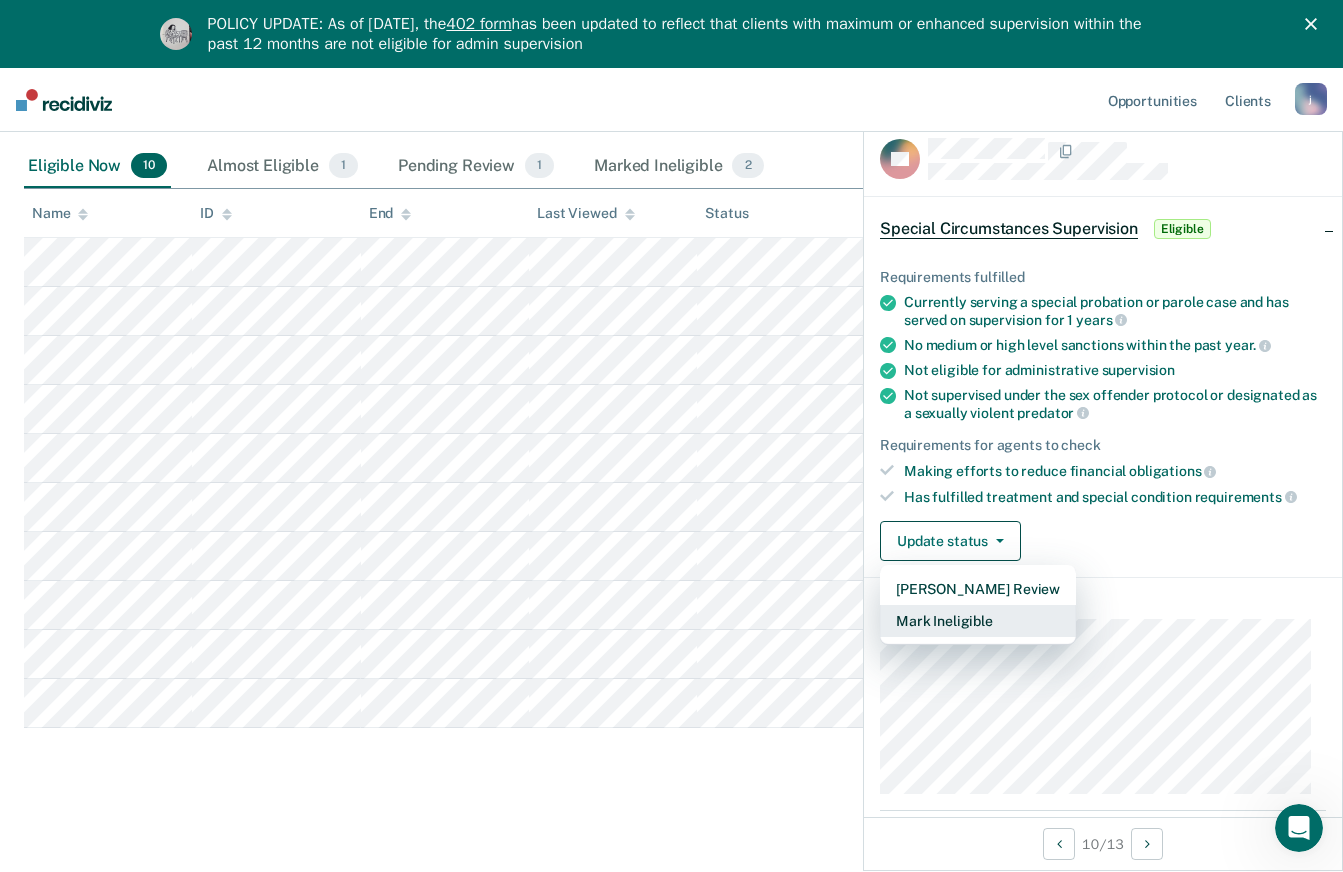 click on "Mark Ineligible" at bounding box center [978, 621] 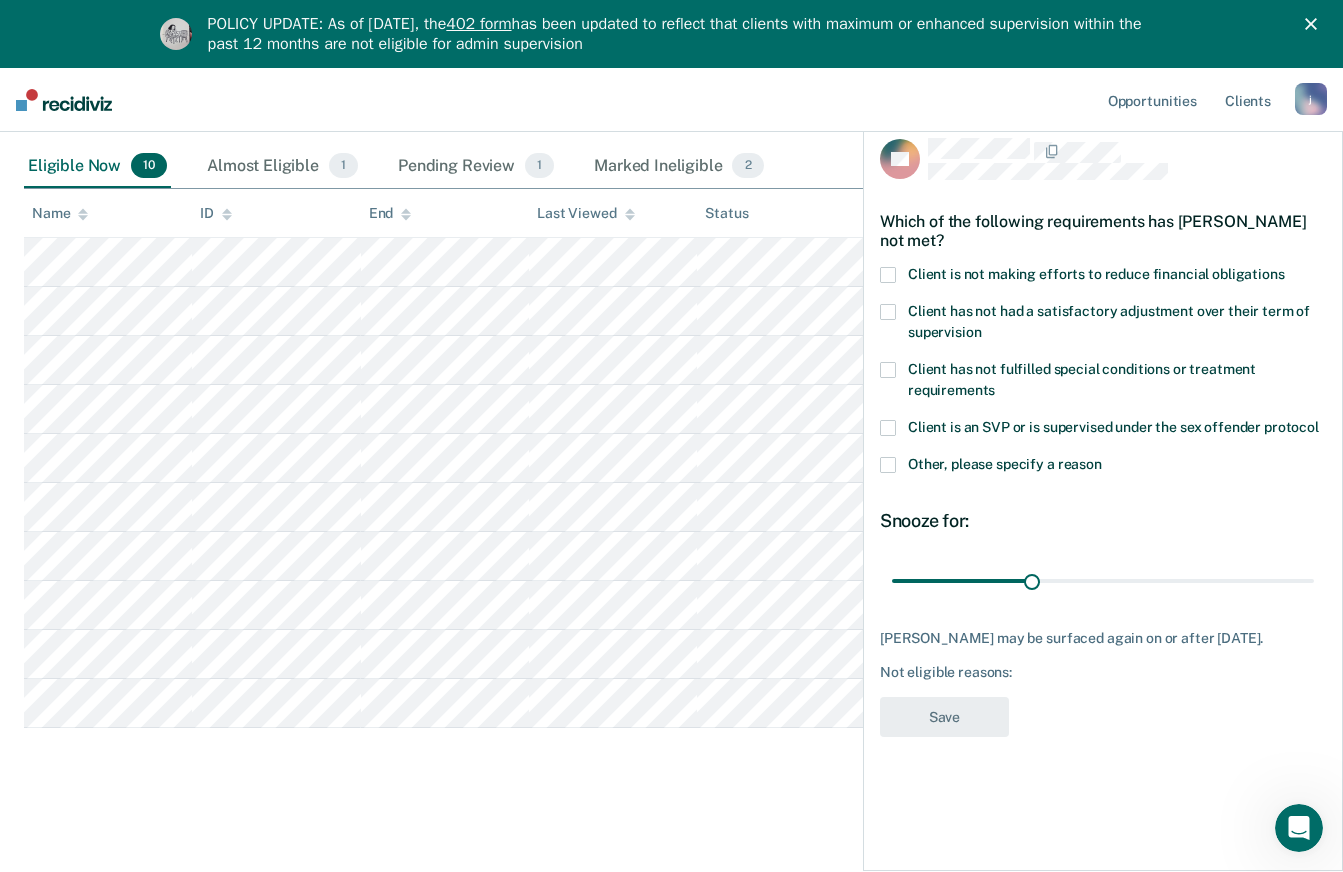 click on "Client is not making efforts to reduce financial obligations" at bounding box center [1103, 277] 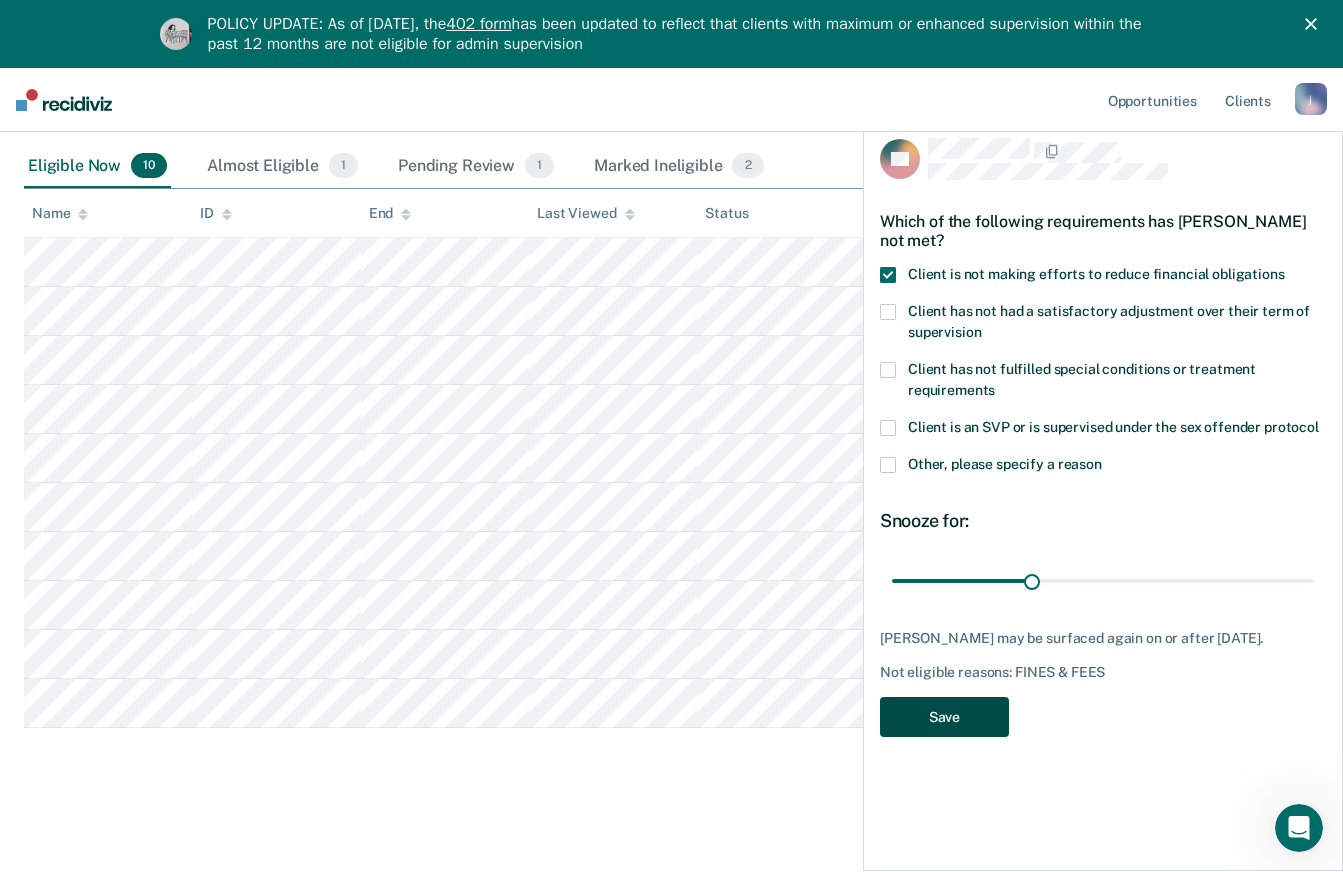 click on "Save" at bounding box center [944, 717] 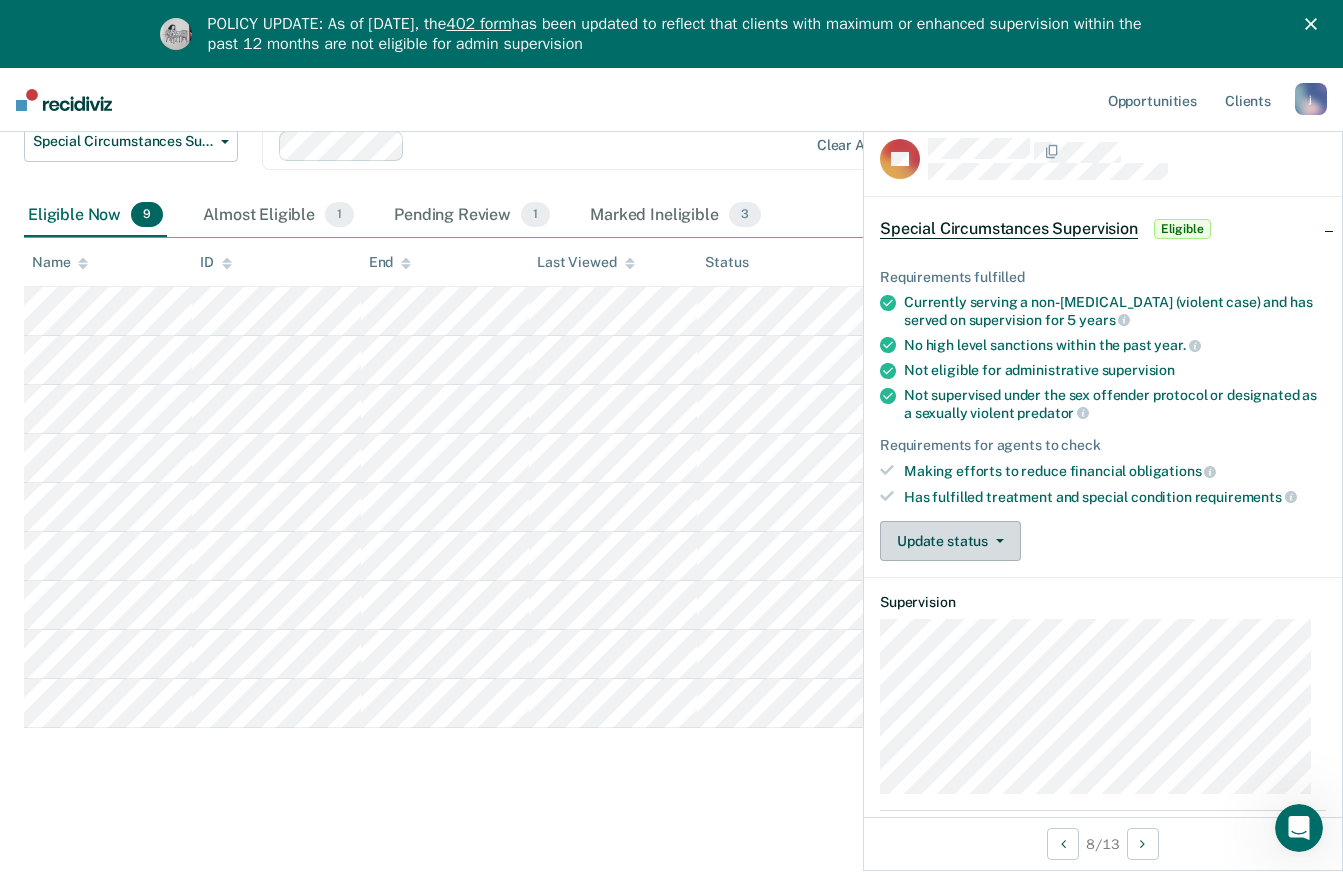 click on "Update status" at bounding box center (950, 541) 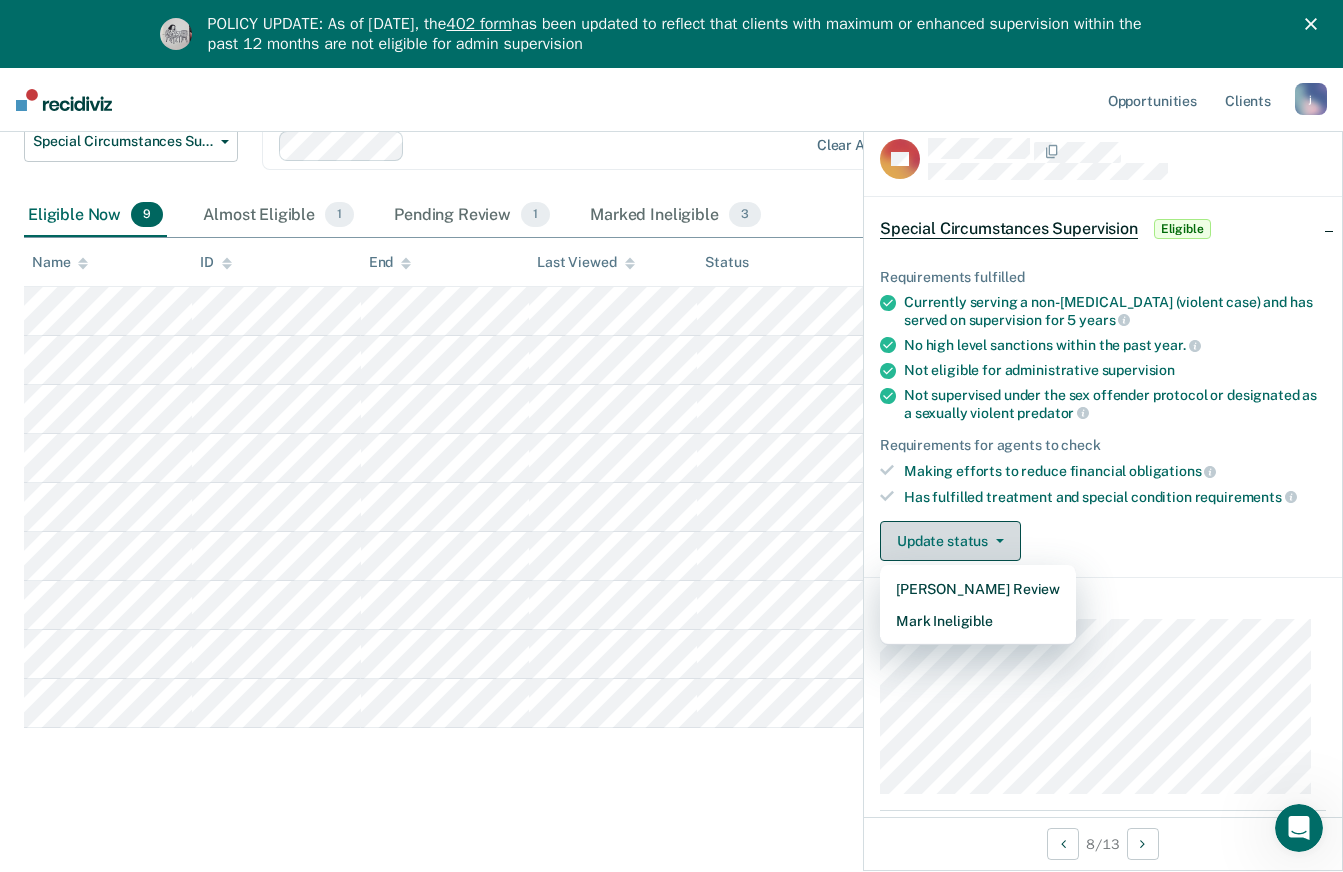 click 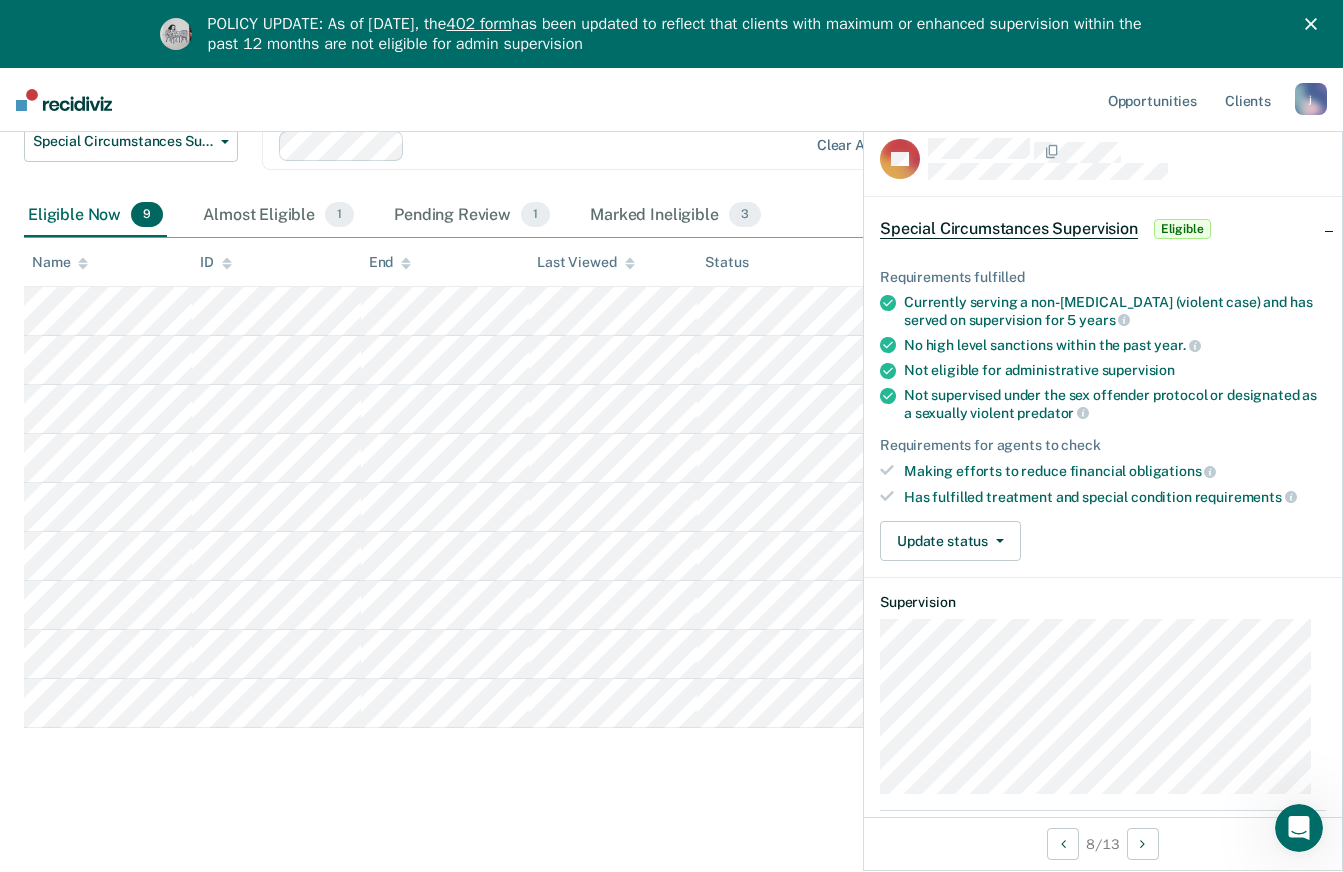 click on "Eligible" at bounding box center (1182, 229) 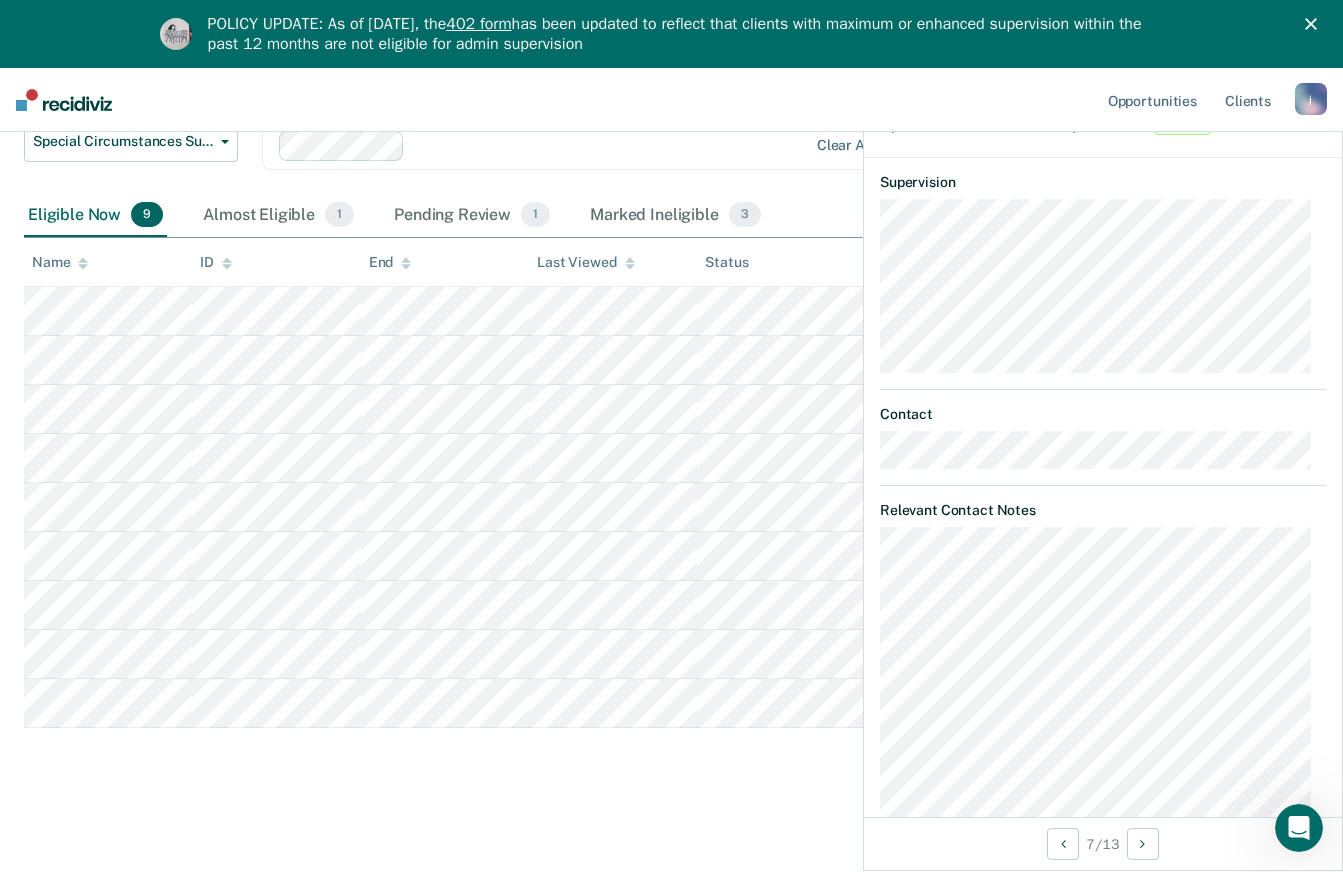 scroll, scrollTop: 0, scrollLeft: 0, axis: both 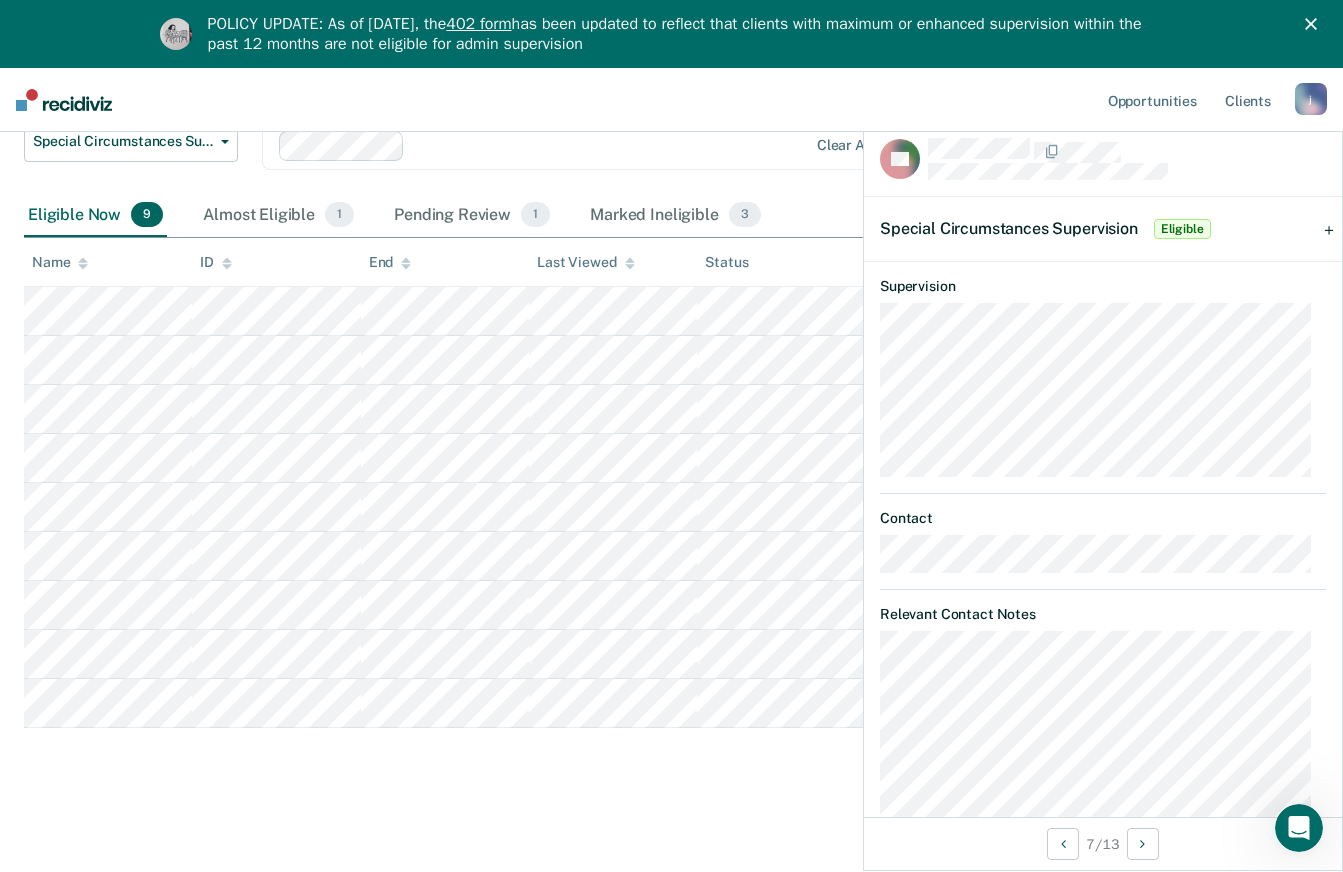 click on "Special Circumstances Supervision Eligible" at bounding box center [1103, 229] 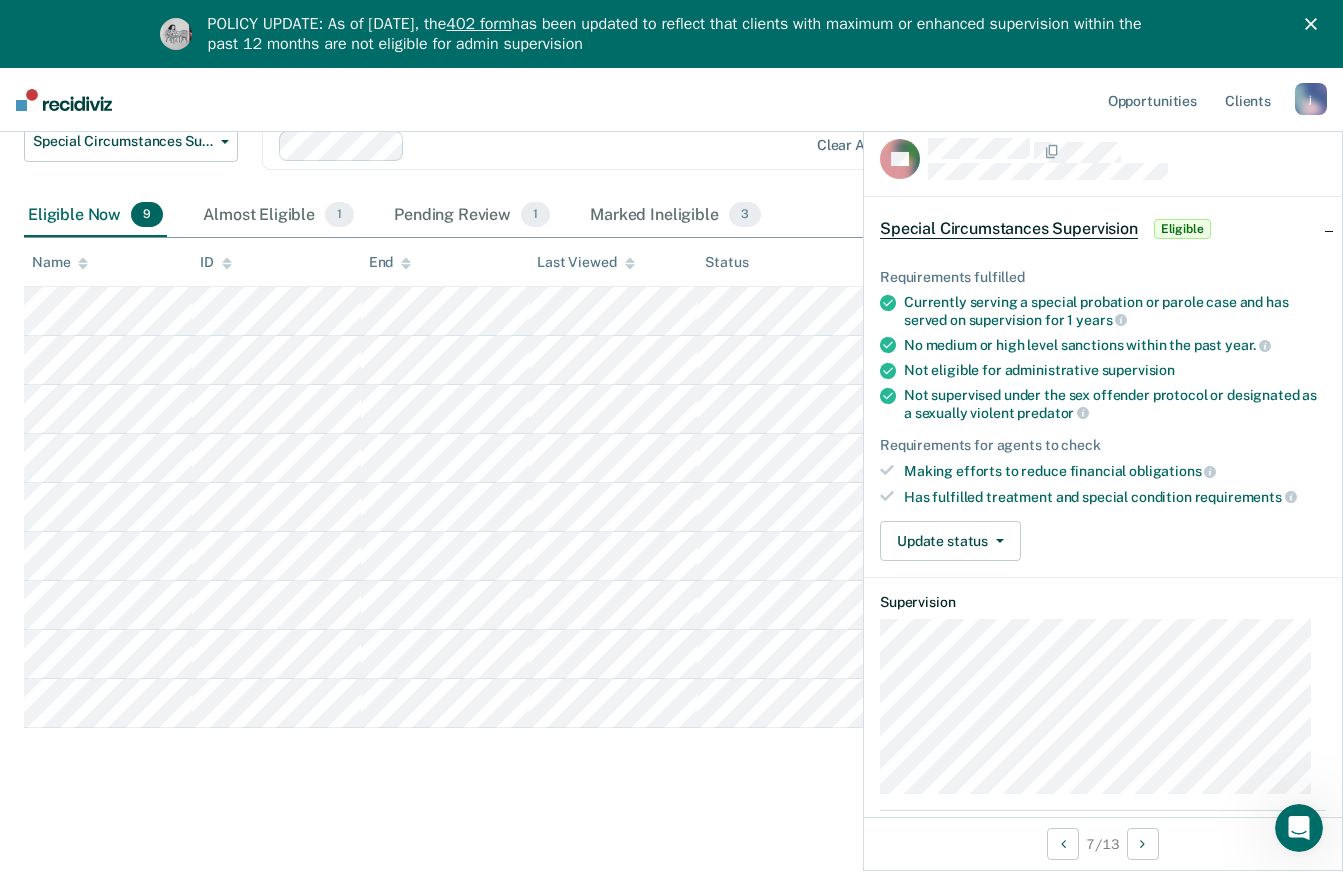 click at bounding box center (996, 541) 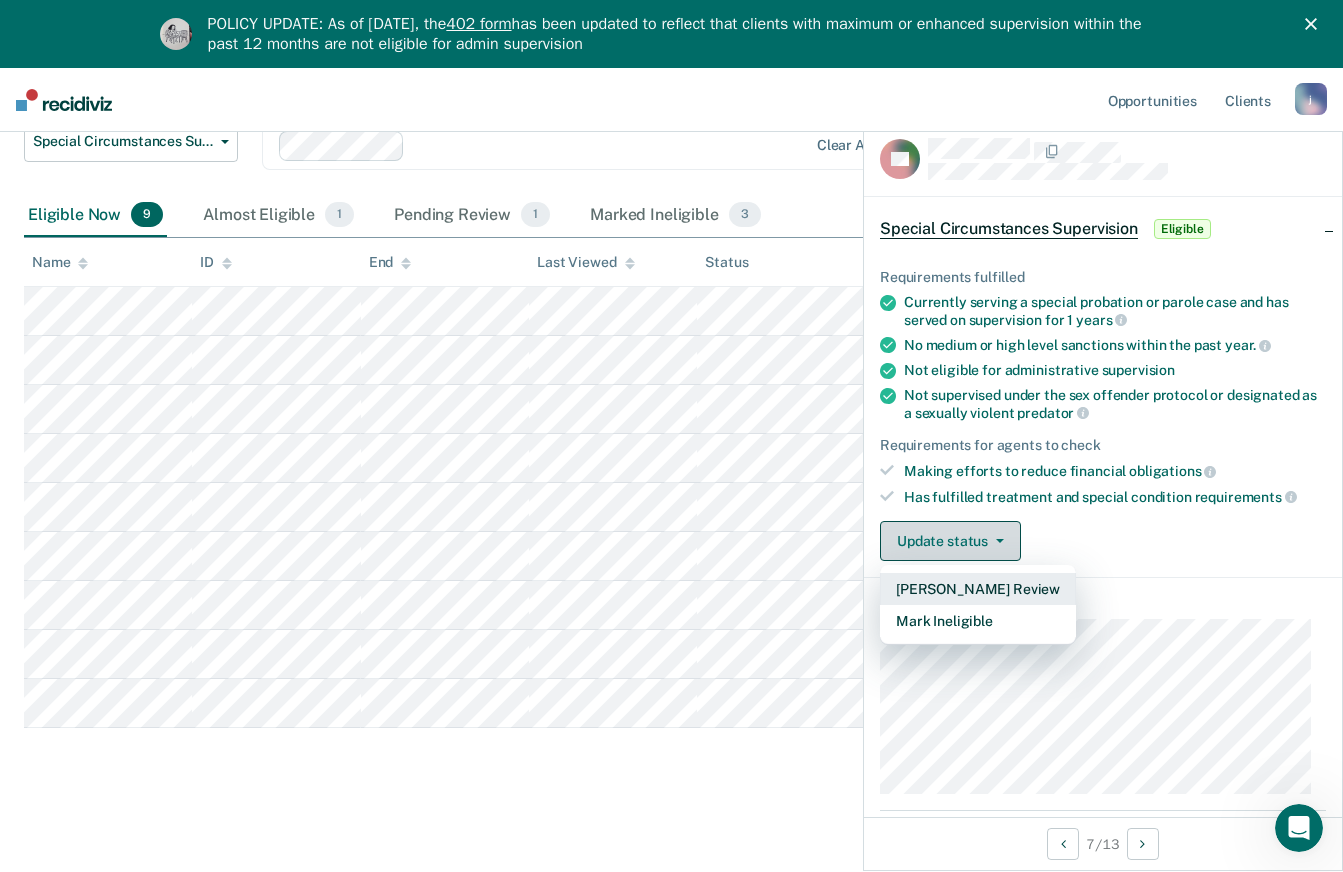 click on "Mark Pending Review" at bounding box center [978, 589] 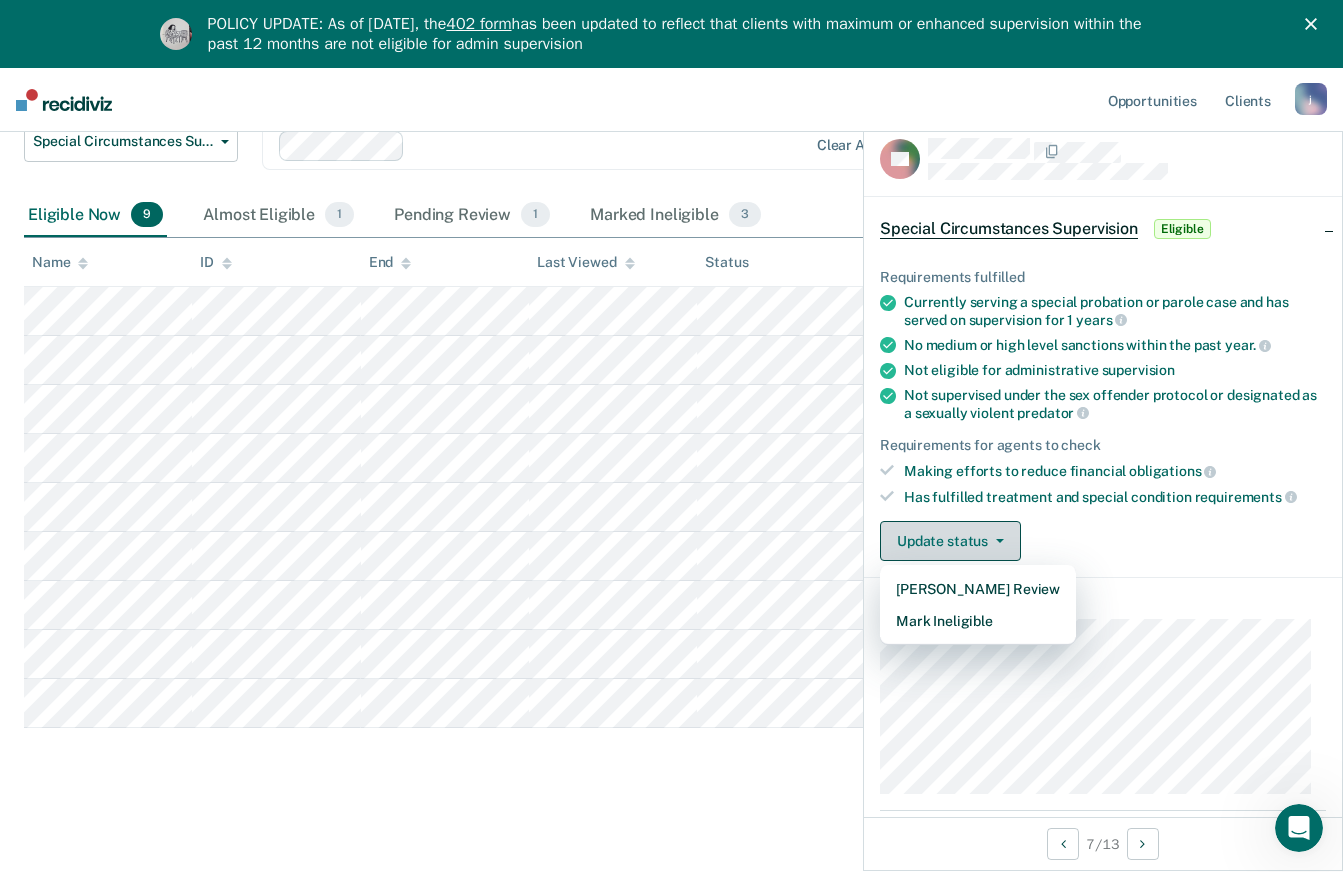 scroll, scrollTop: 223, scrollLeft: 0, axis: vertical 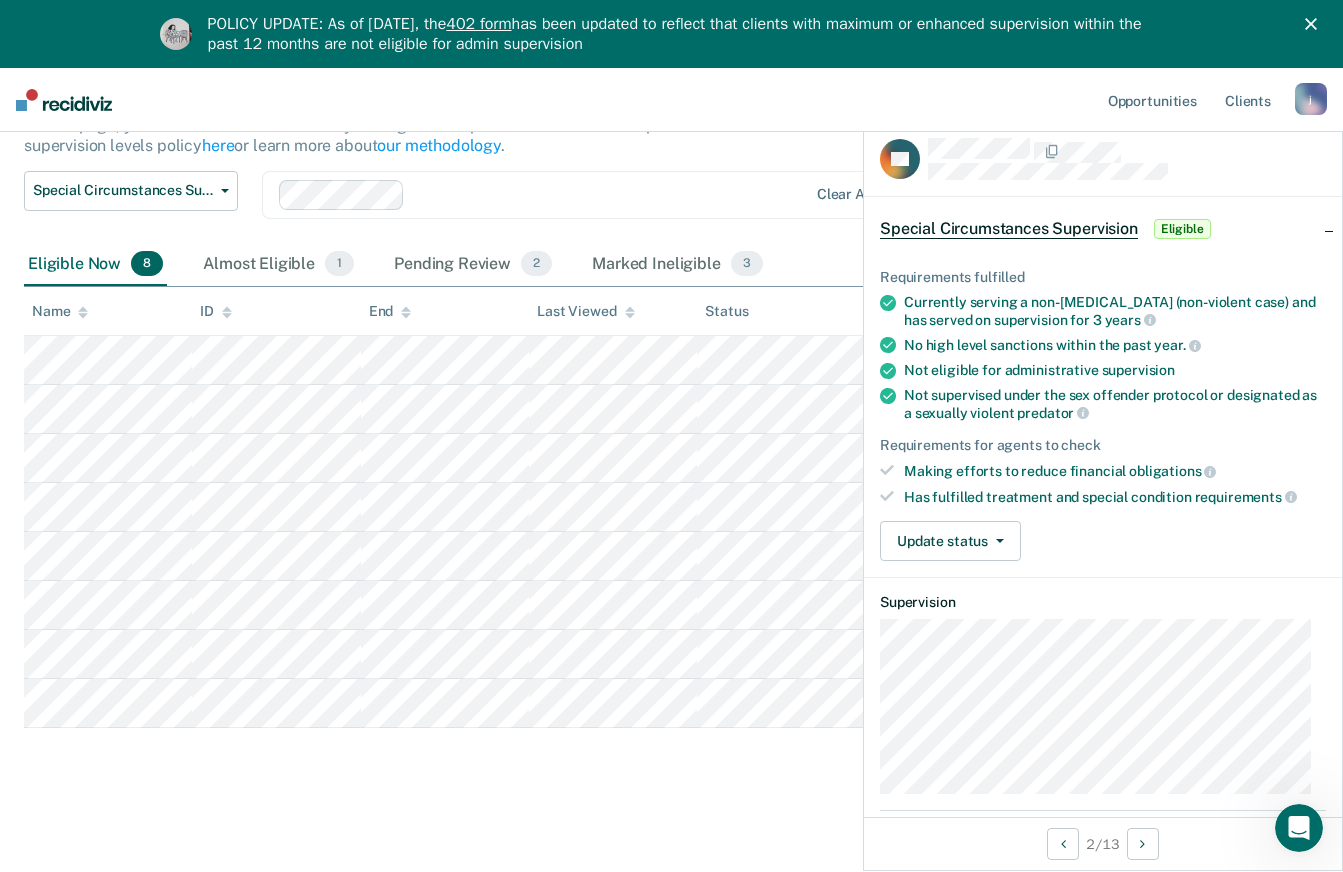 click on "Special Circumstances Supervision Eligible" at bounding box center [1047, 229] 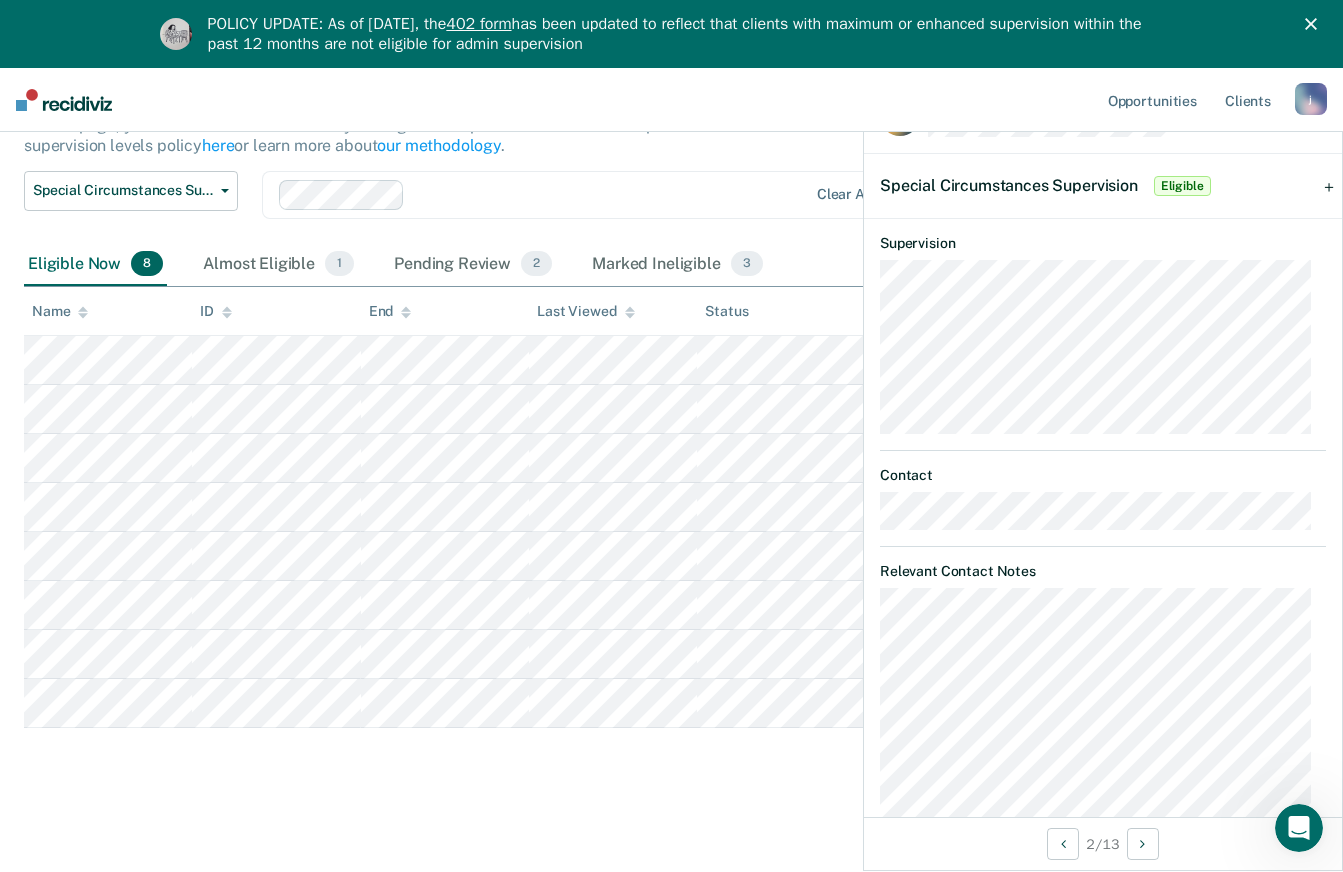 scroll, scrollTop: 0, scrollLeft: 0, axis: both 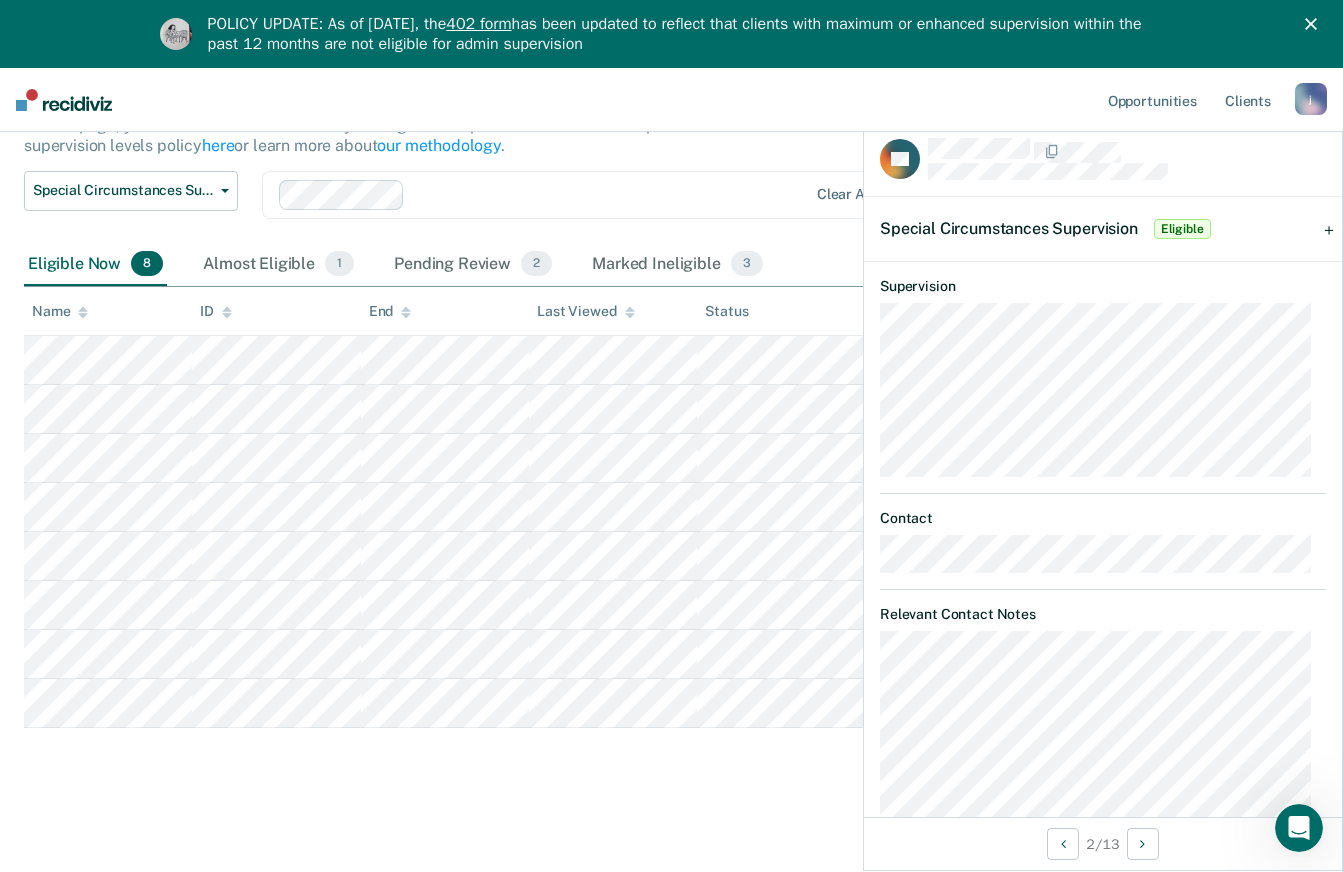 click on "Special Circumstances Supervision Eligible" at bounding box center (1103, 229) 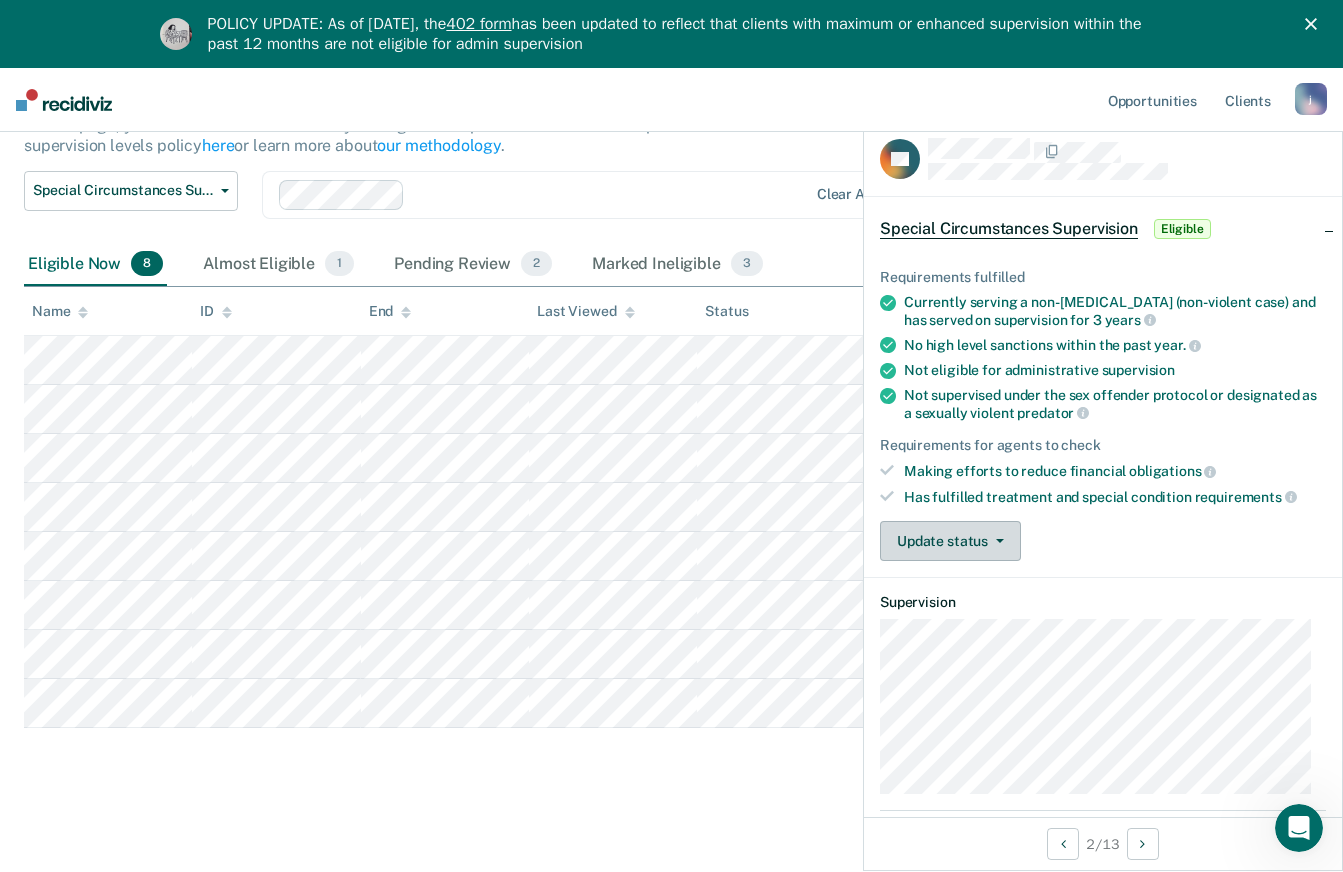 click at bounding box center (996, 541) 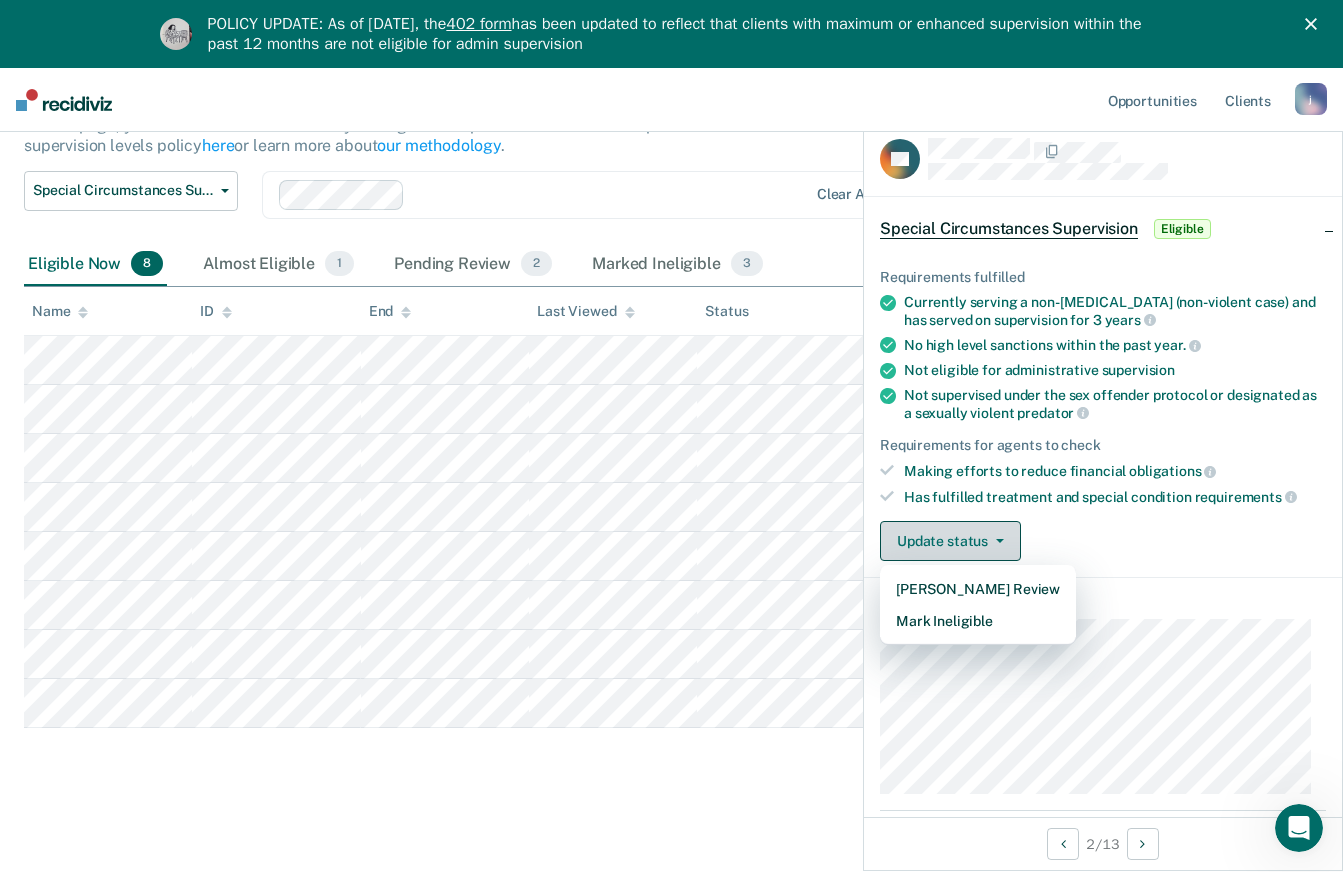click 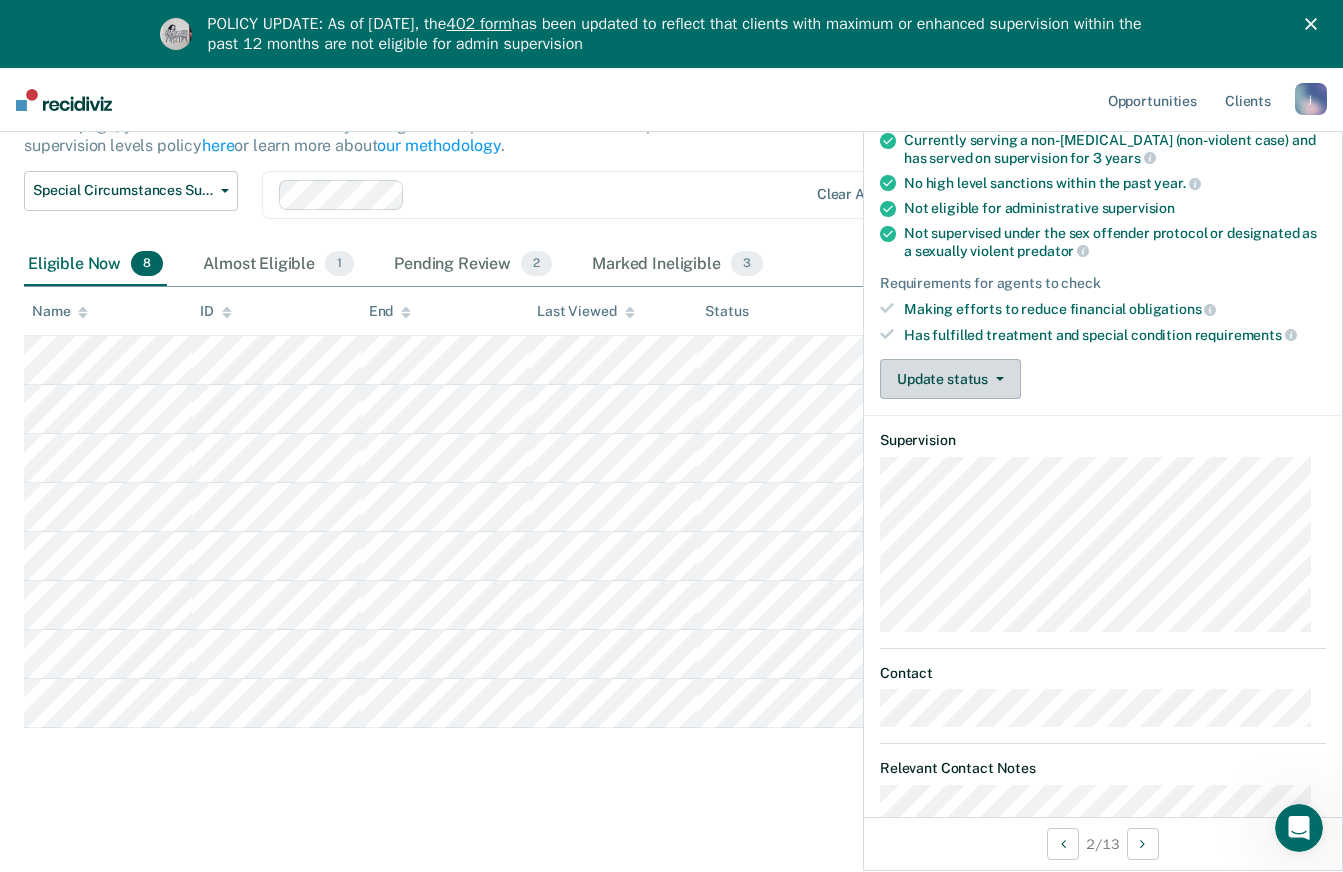 scroll, scrollTop: 0, scrollLeft: 0, axis: both 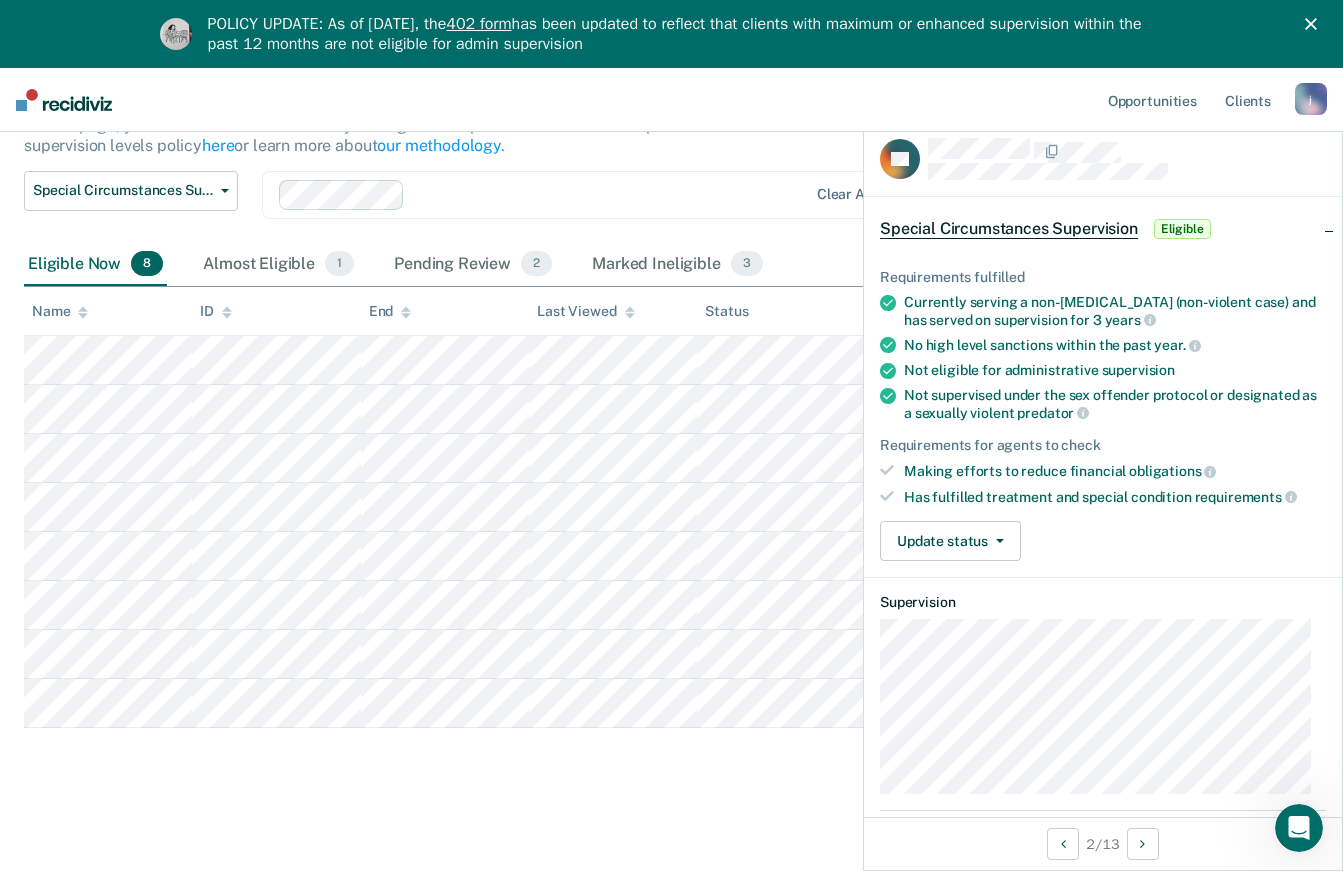 click on "Eligible" at bounding box center (1182, 229) 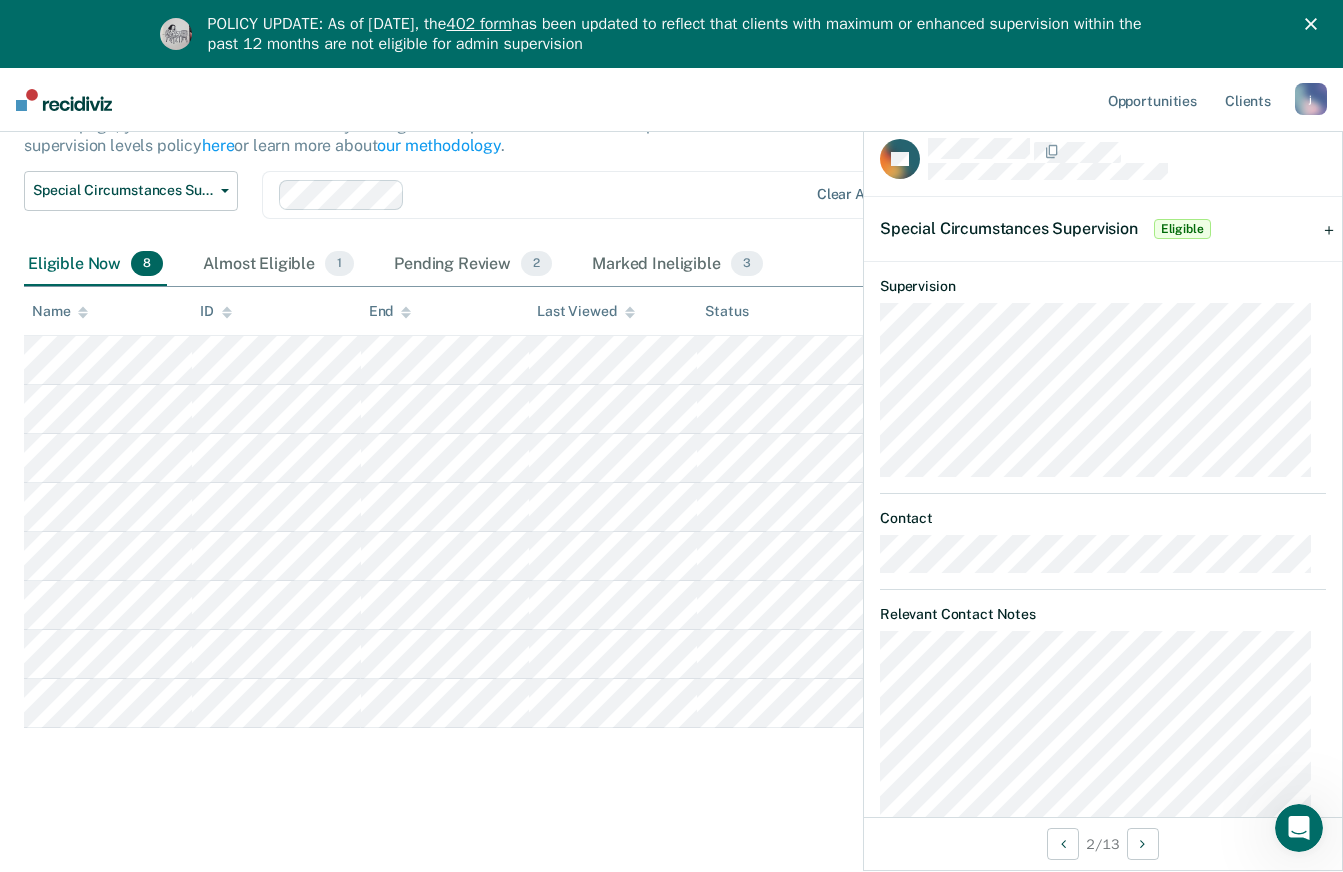 click on "Special Circumstances Supervision Eligible" at bounding box center (1103, 229) 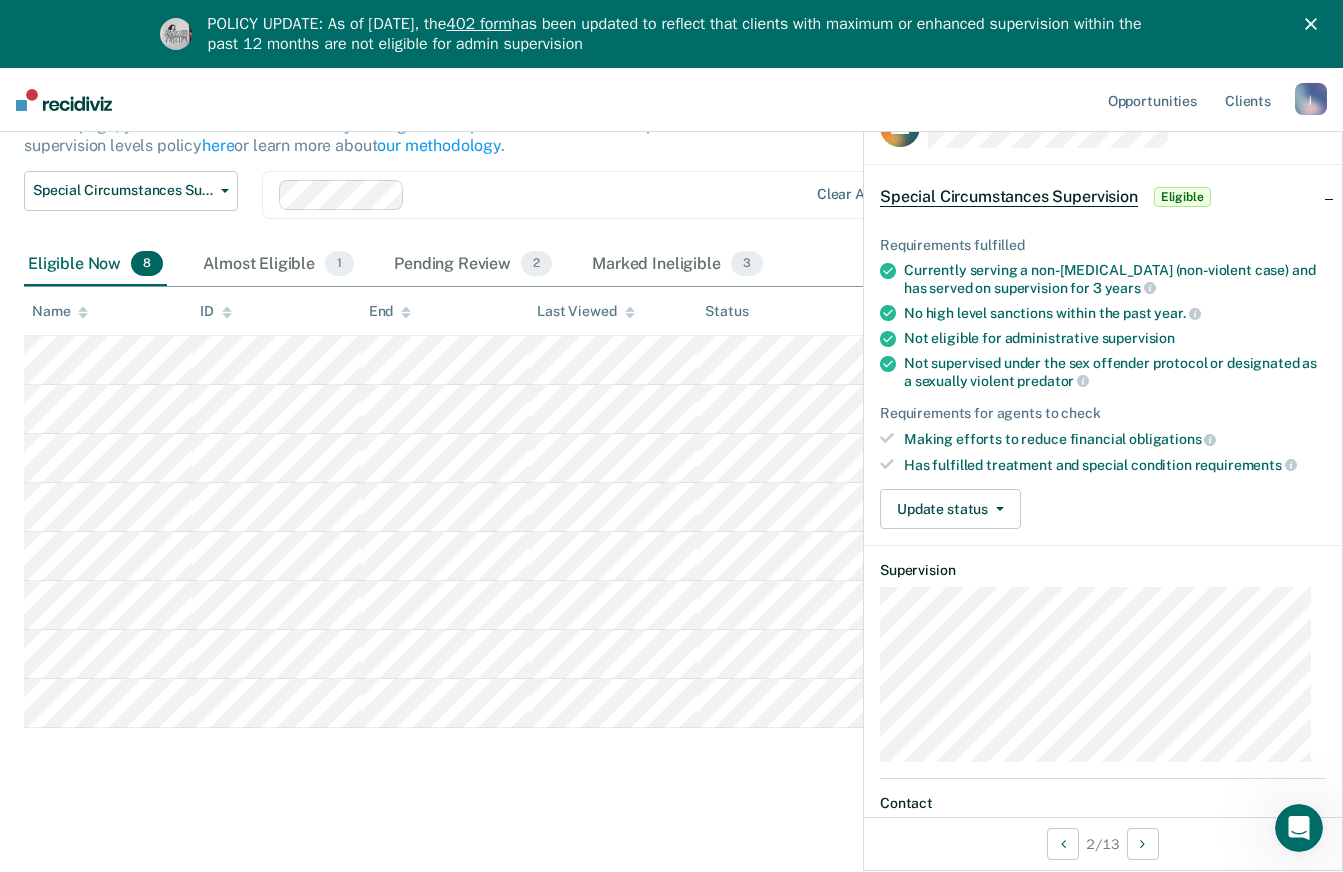 scroll, scrollTop: 0, scrollLeft: 0, axis: both 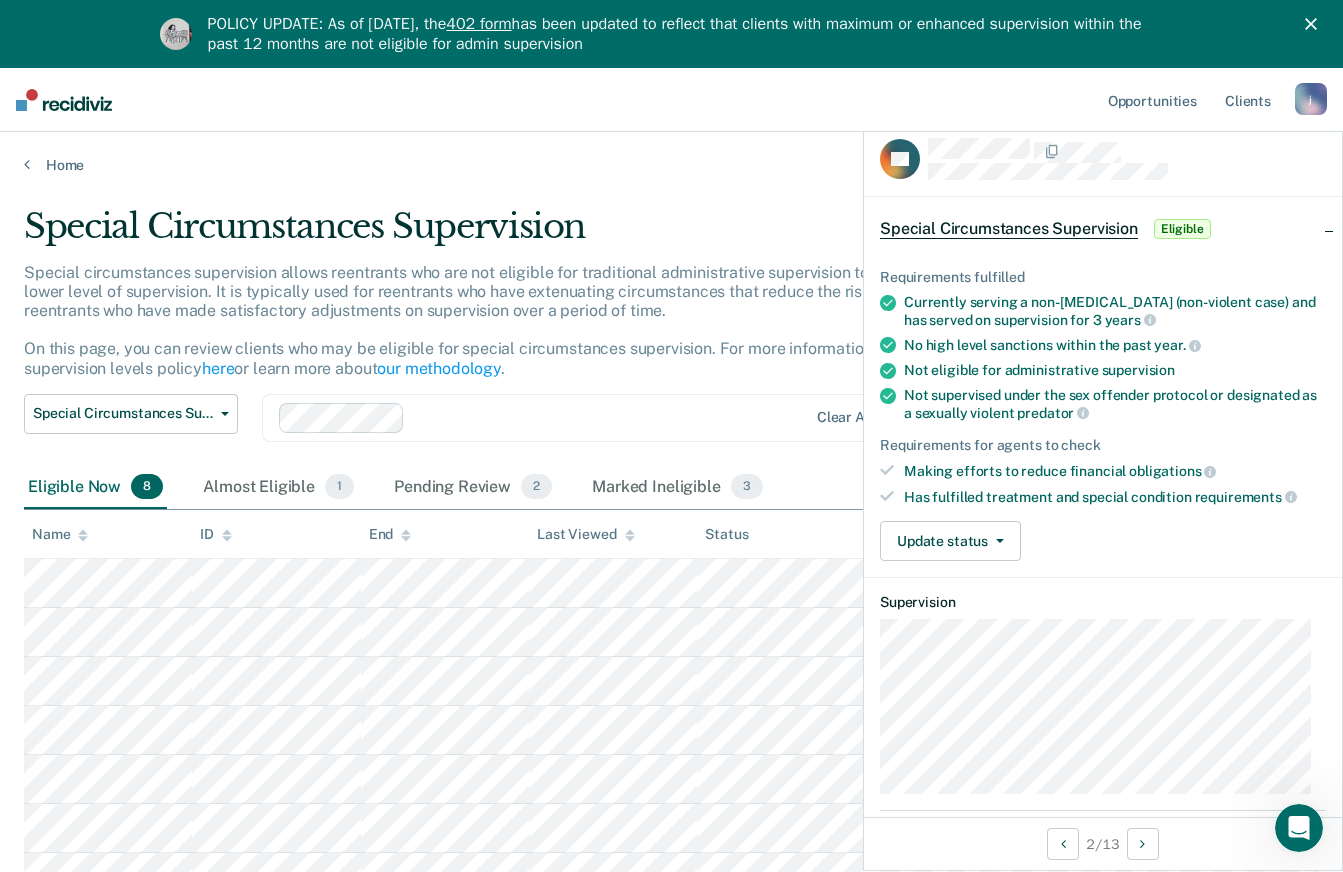 click on "Special Circumstances Supervision" at bounding box center (1009, 229) 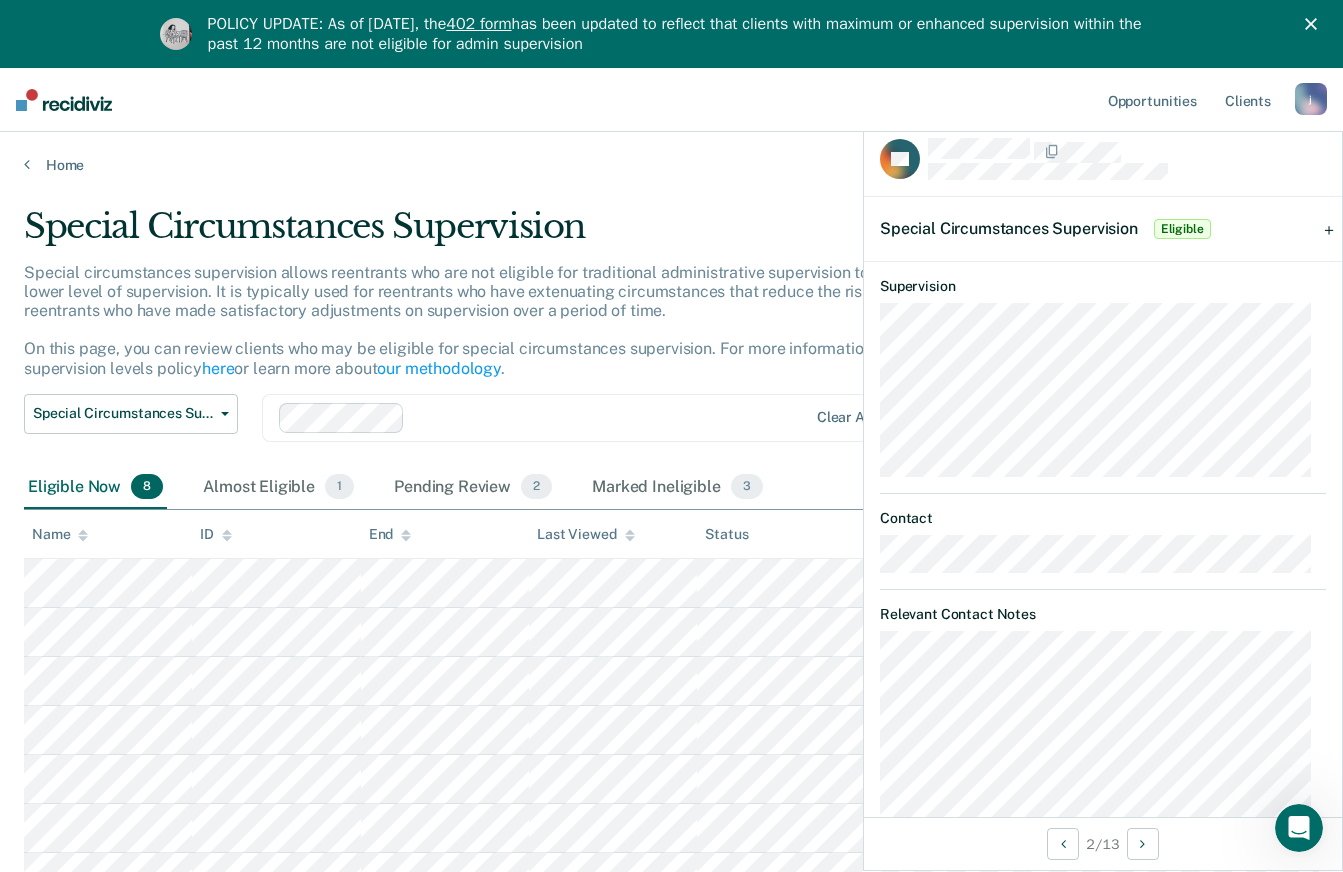 click on "Eligible" at bounding box center [1182, 229] 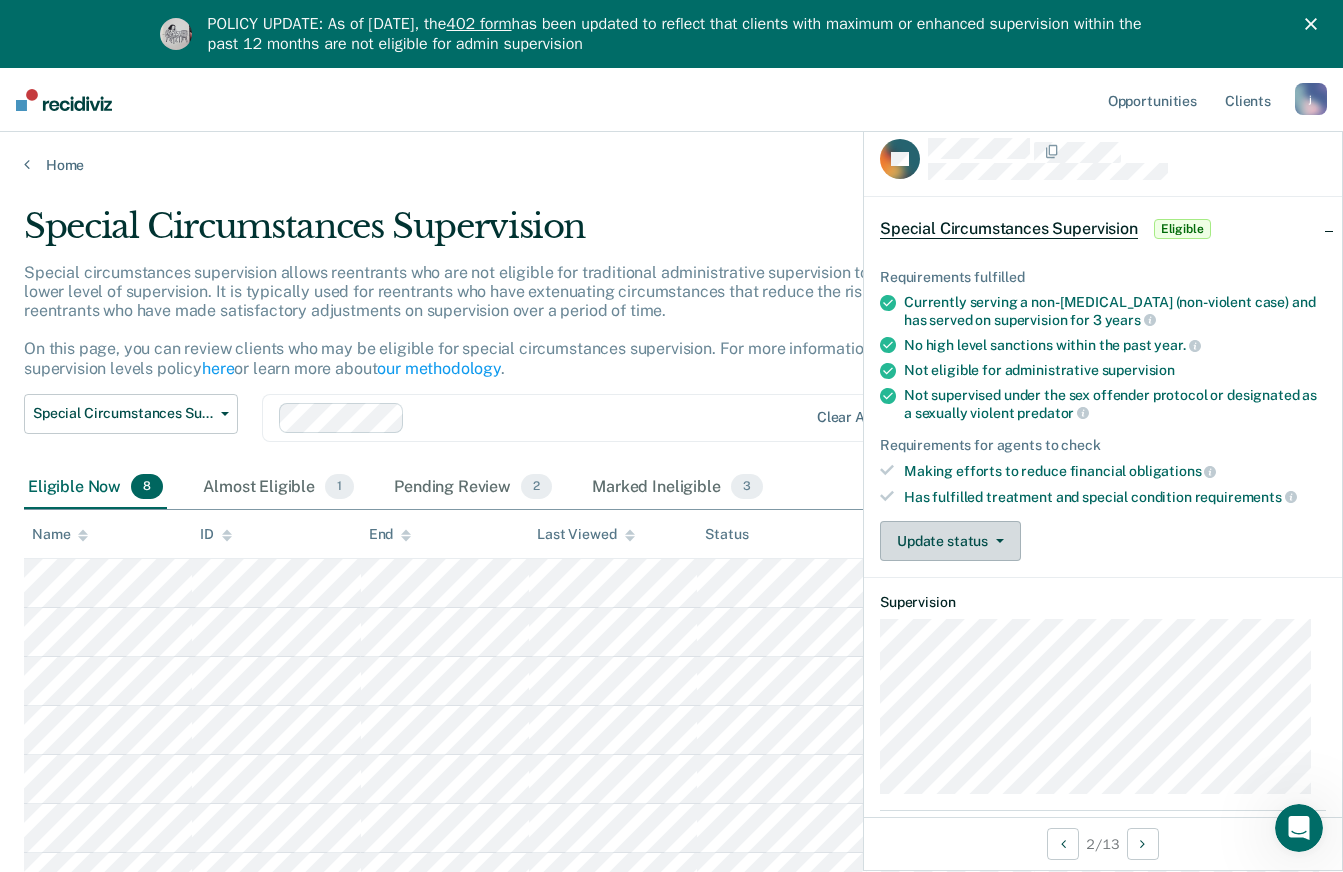 click 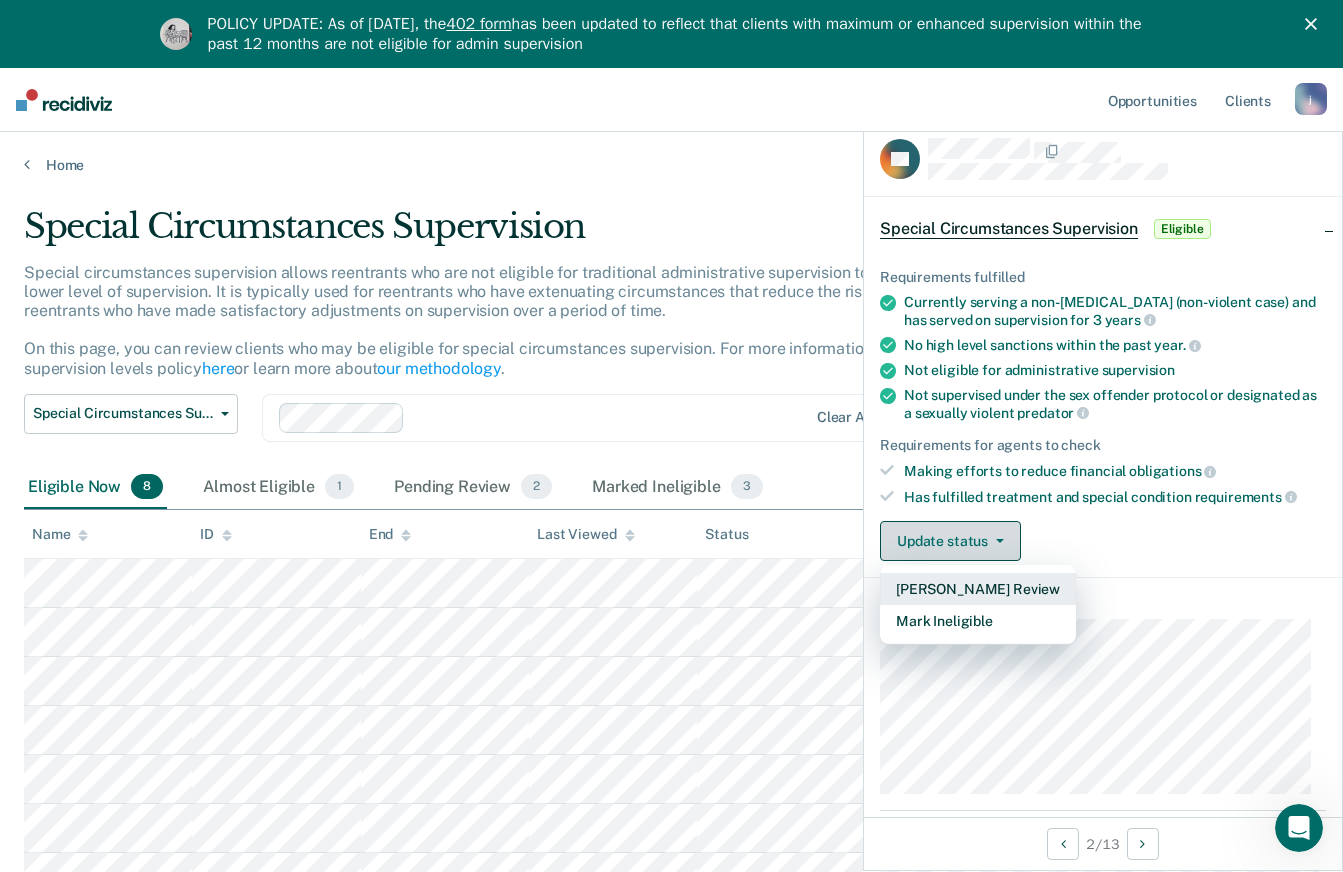 click 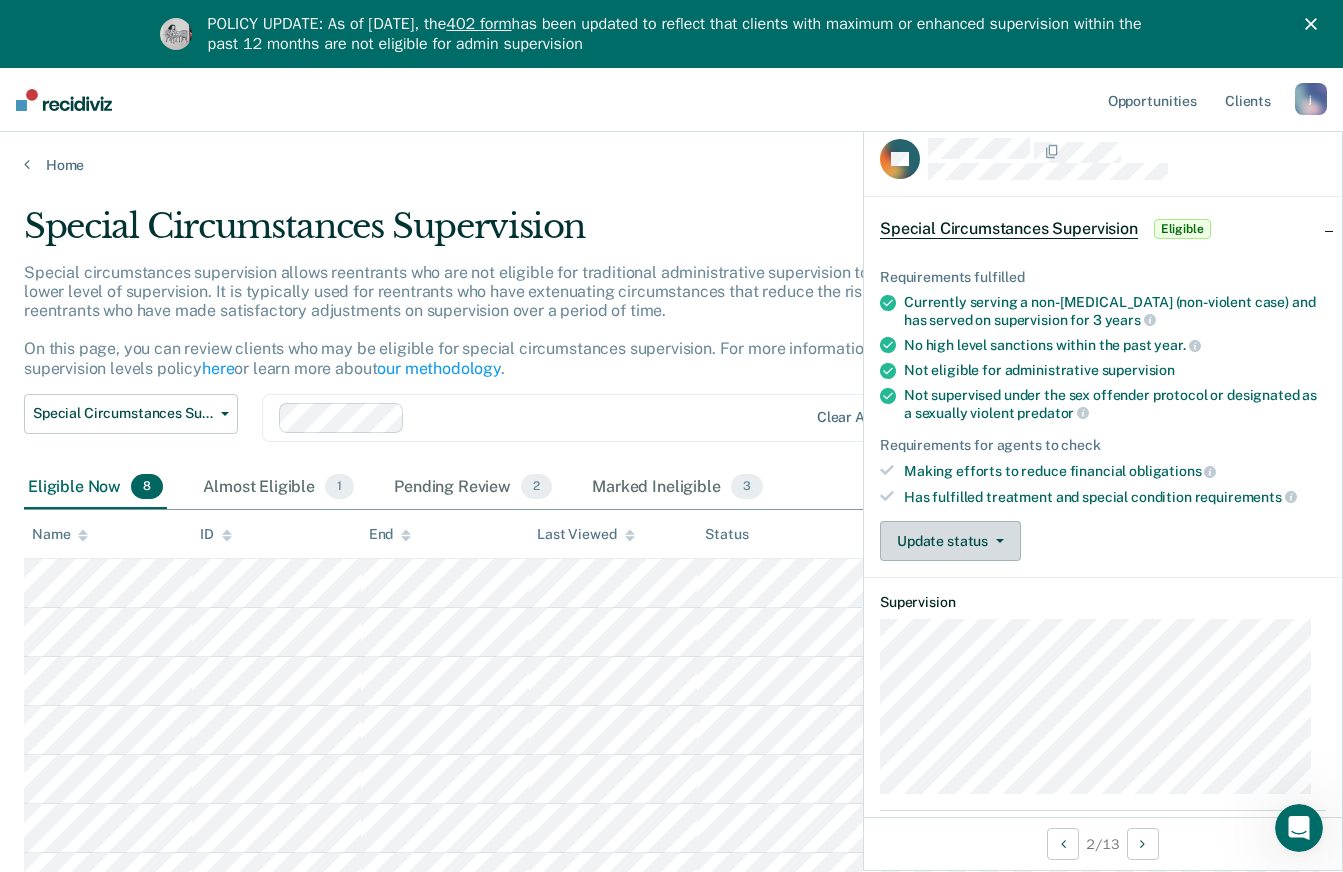 click 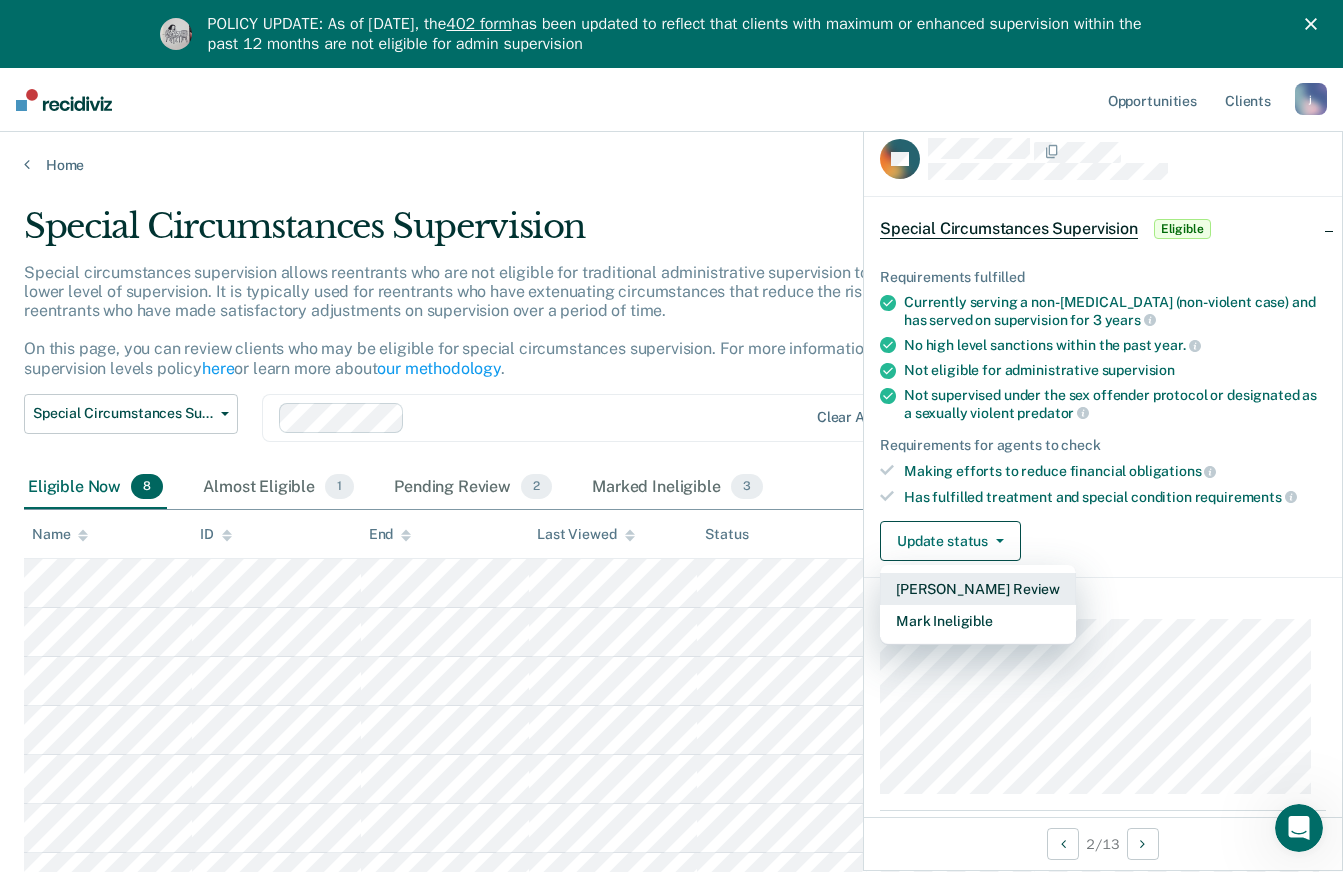 click on "Mark Pending Review" at bounding box center [978, 589] 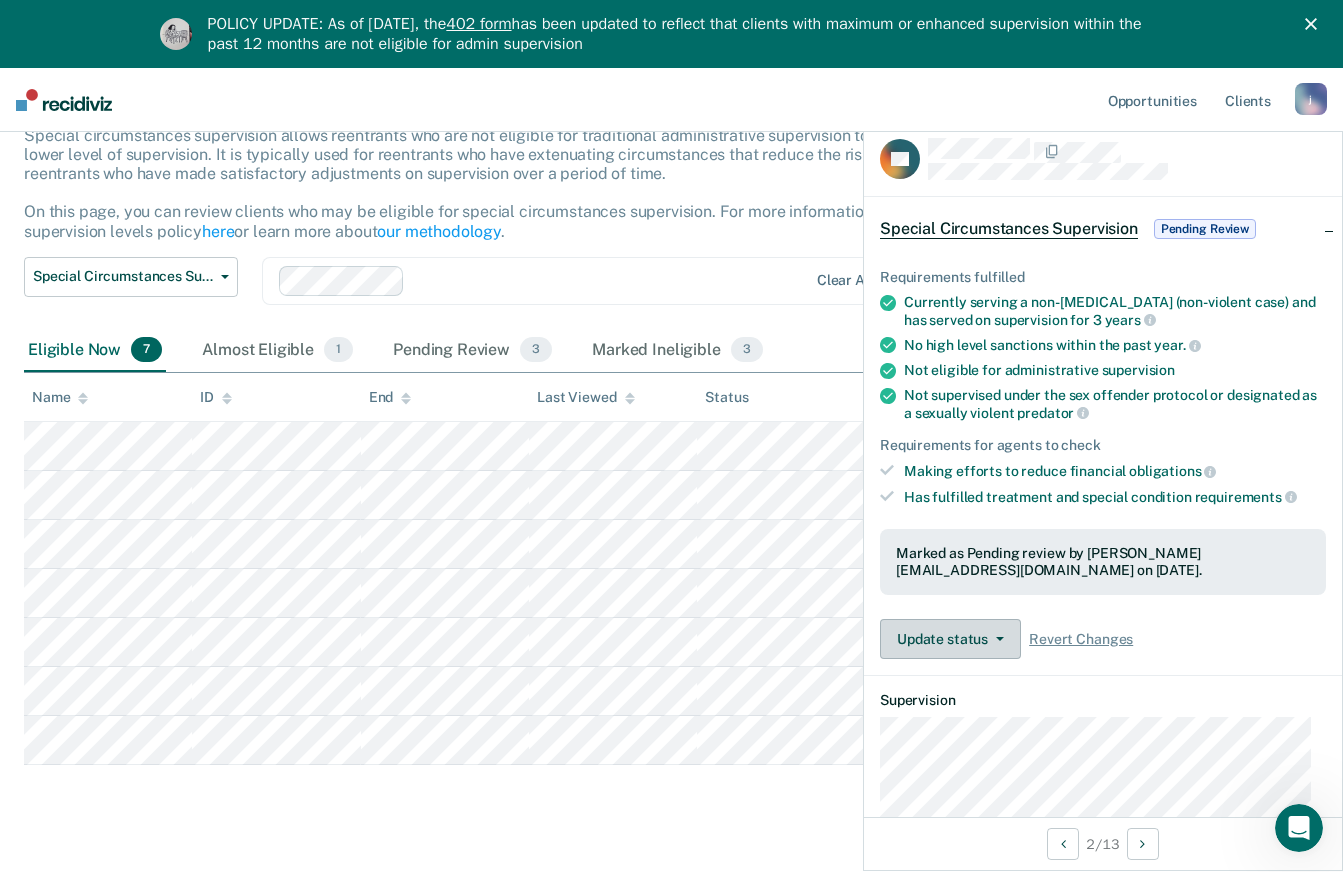 scroll, scrollTop: 139, scrollLeft: 0, axis: vertical 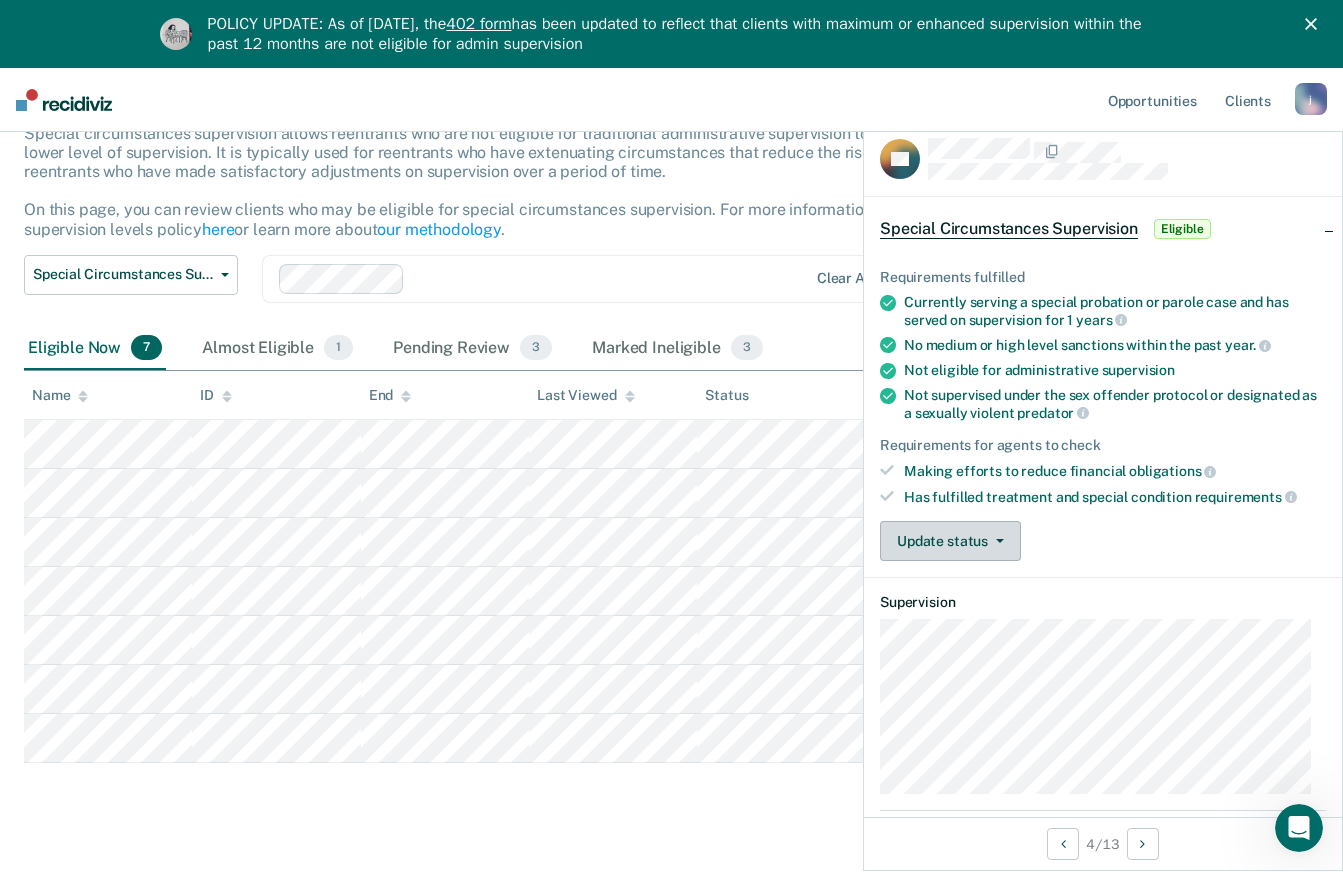 click on "Update status" at bounding box center (950, 541) 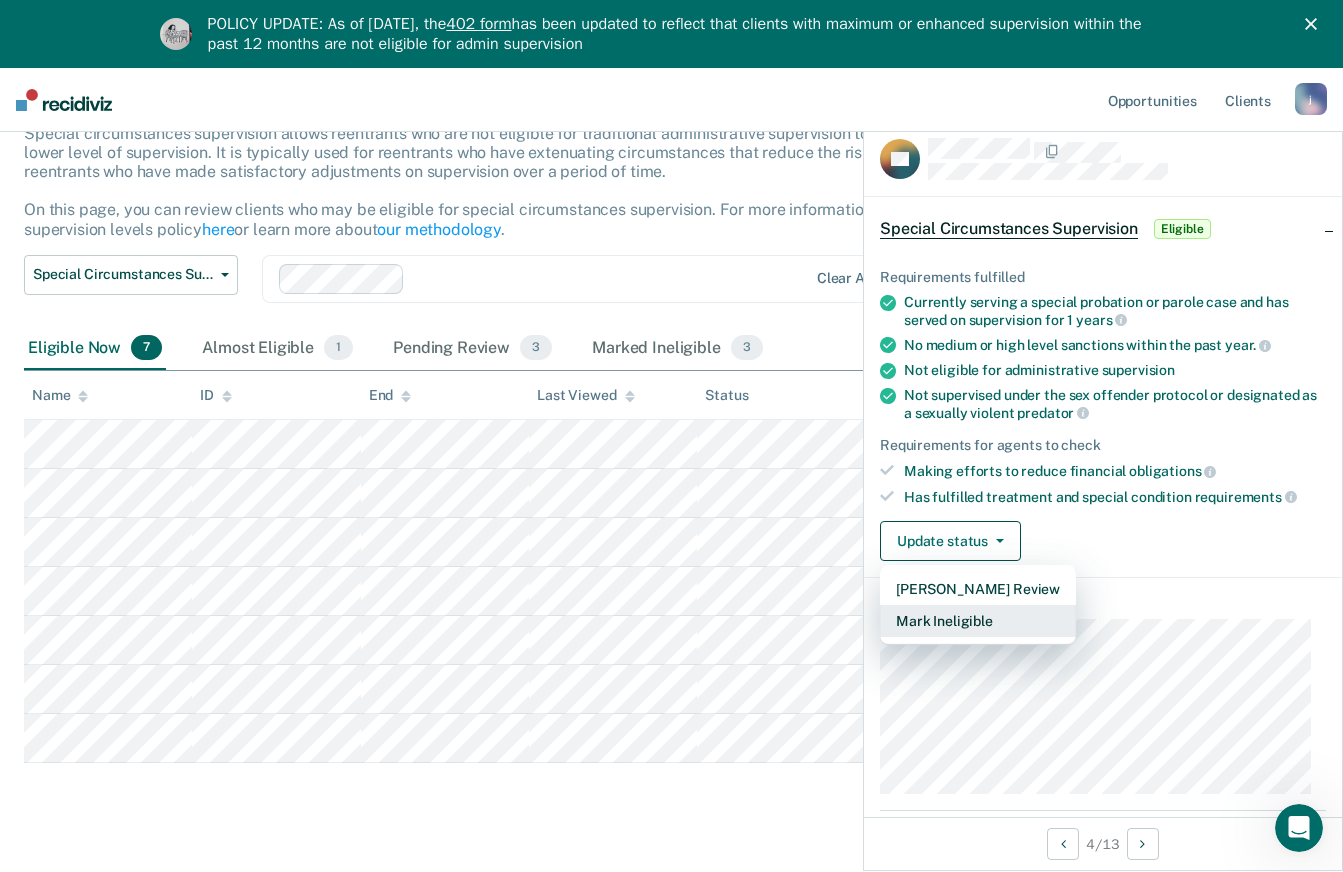 click on "Mark Ineligible" at bounding box center [978, 621] 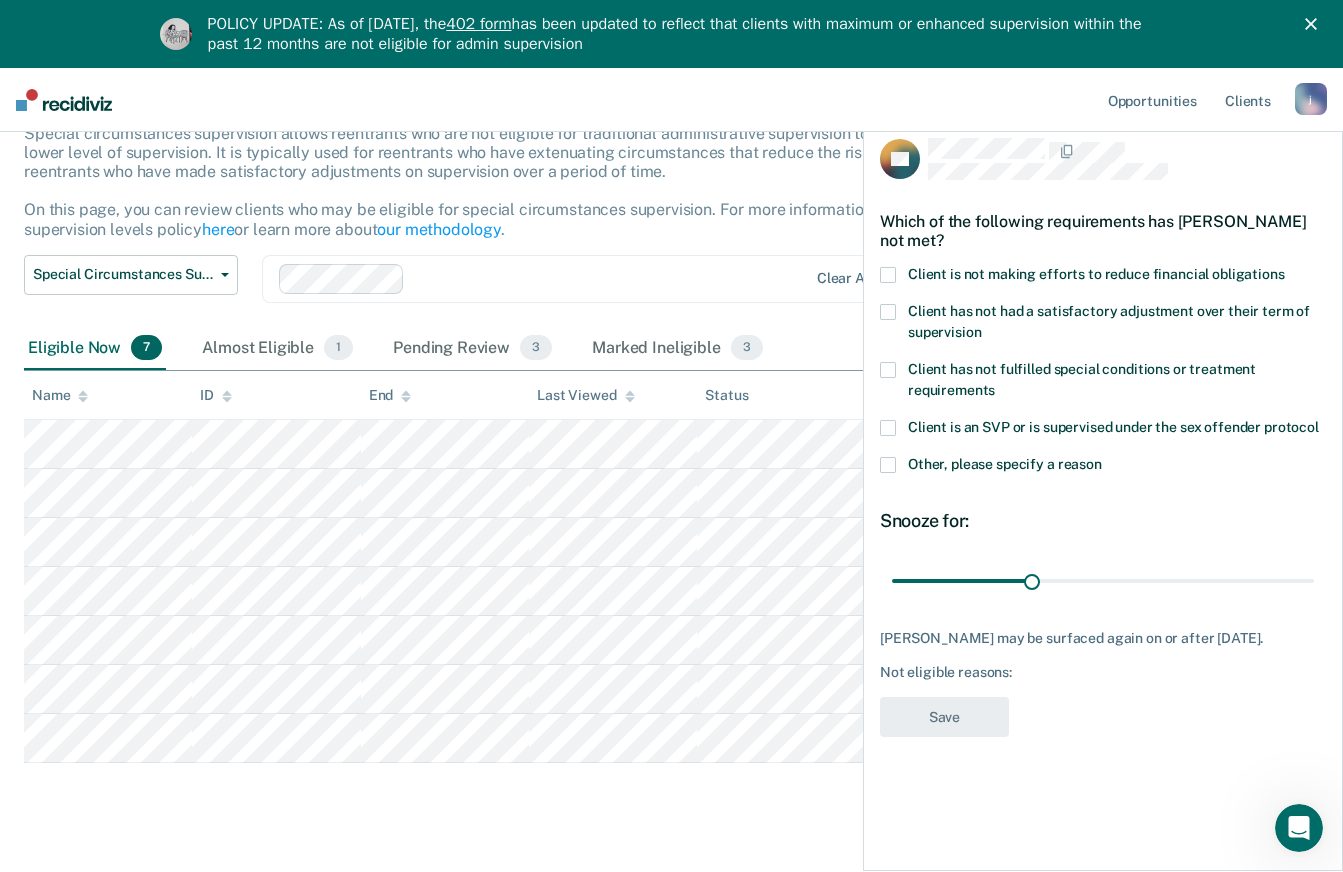 click at bounding box center [888, 465] 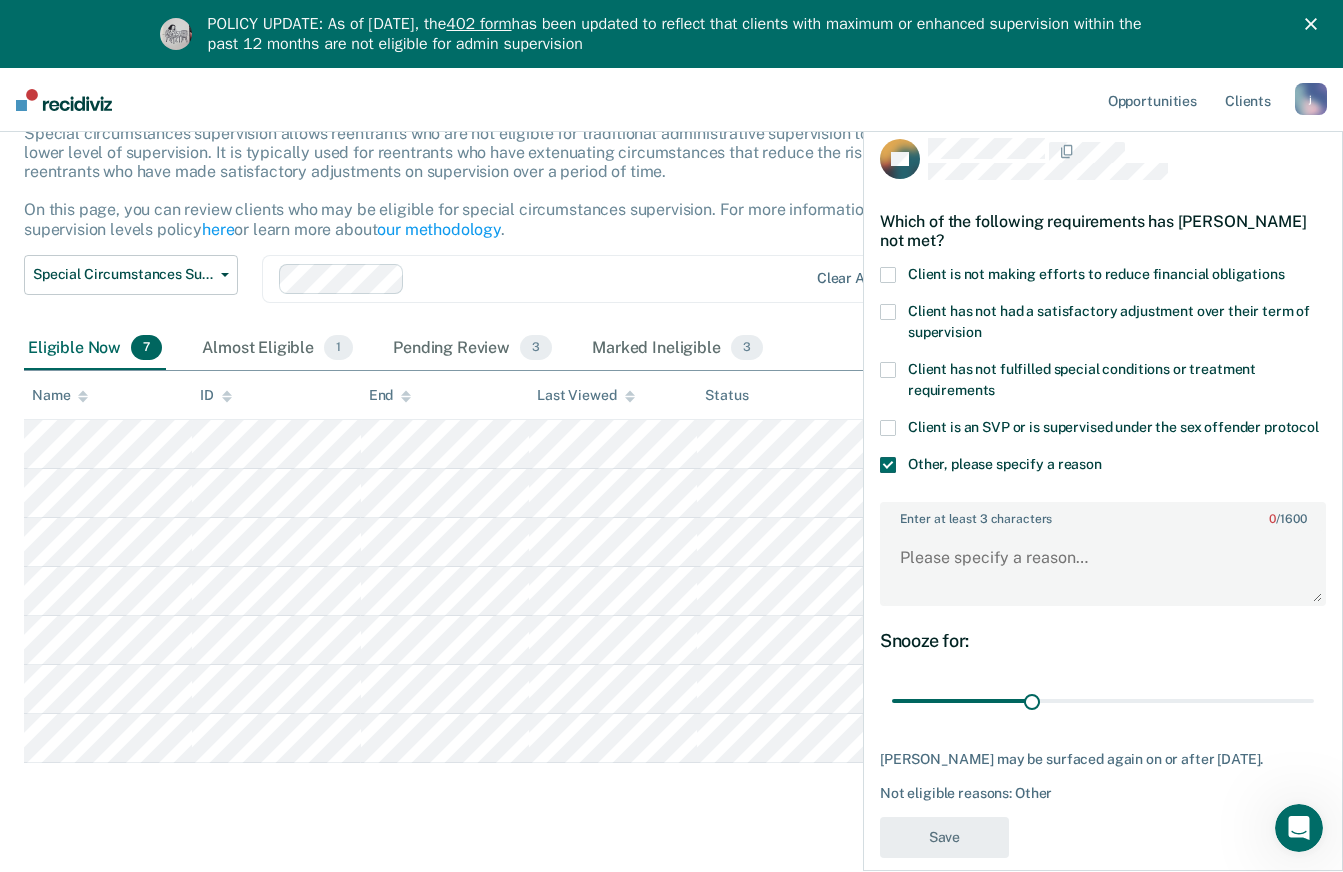 click at bounding box center (888, 275) 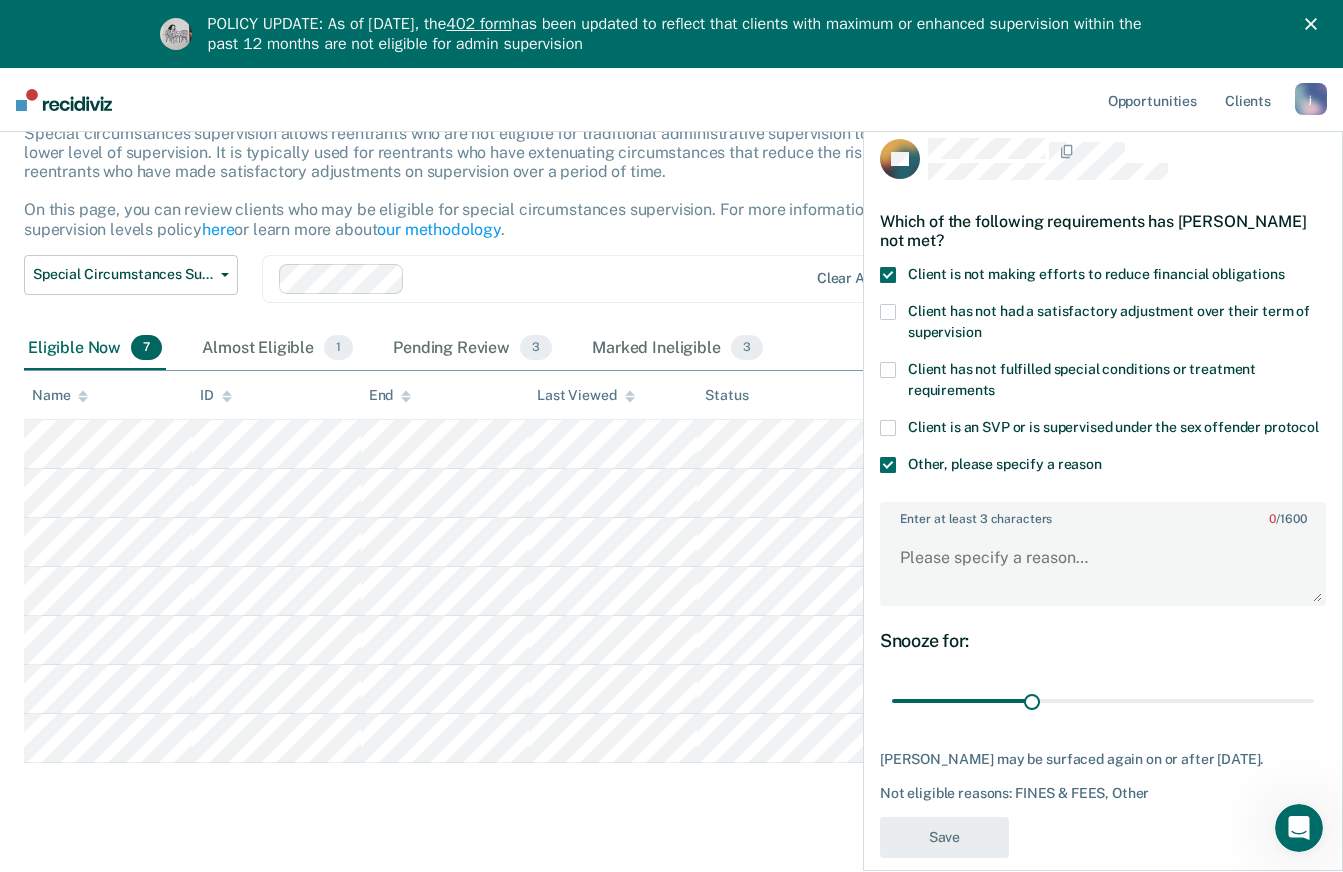 click on "Other, please specify a reason" at bounding box center [1103, 467] 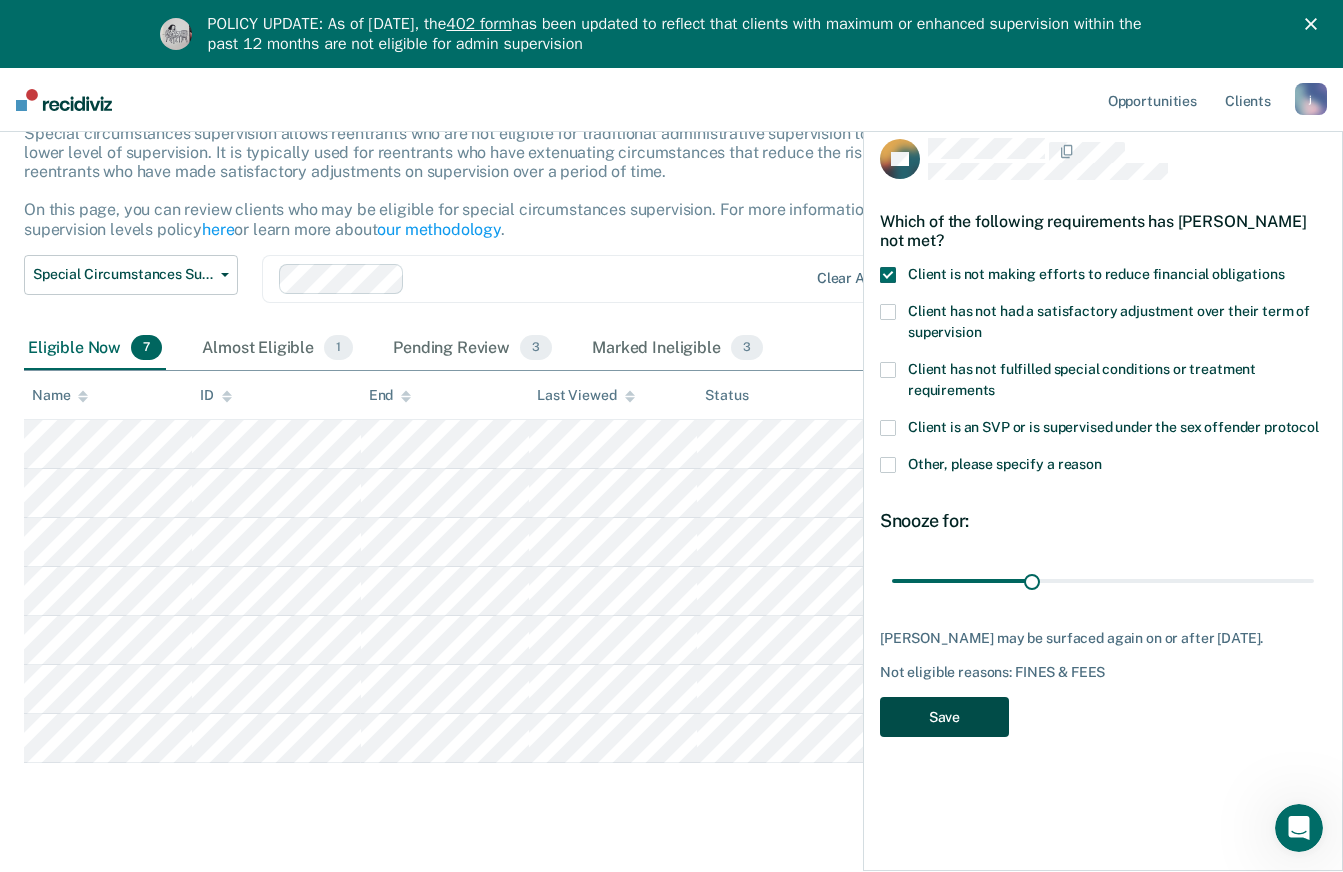 click on "Save" at bounding box center [944, 717] 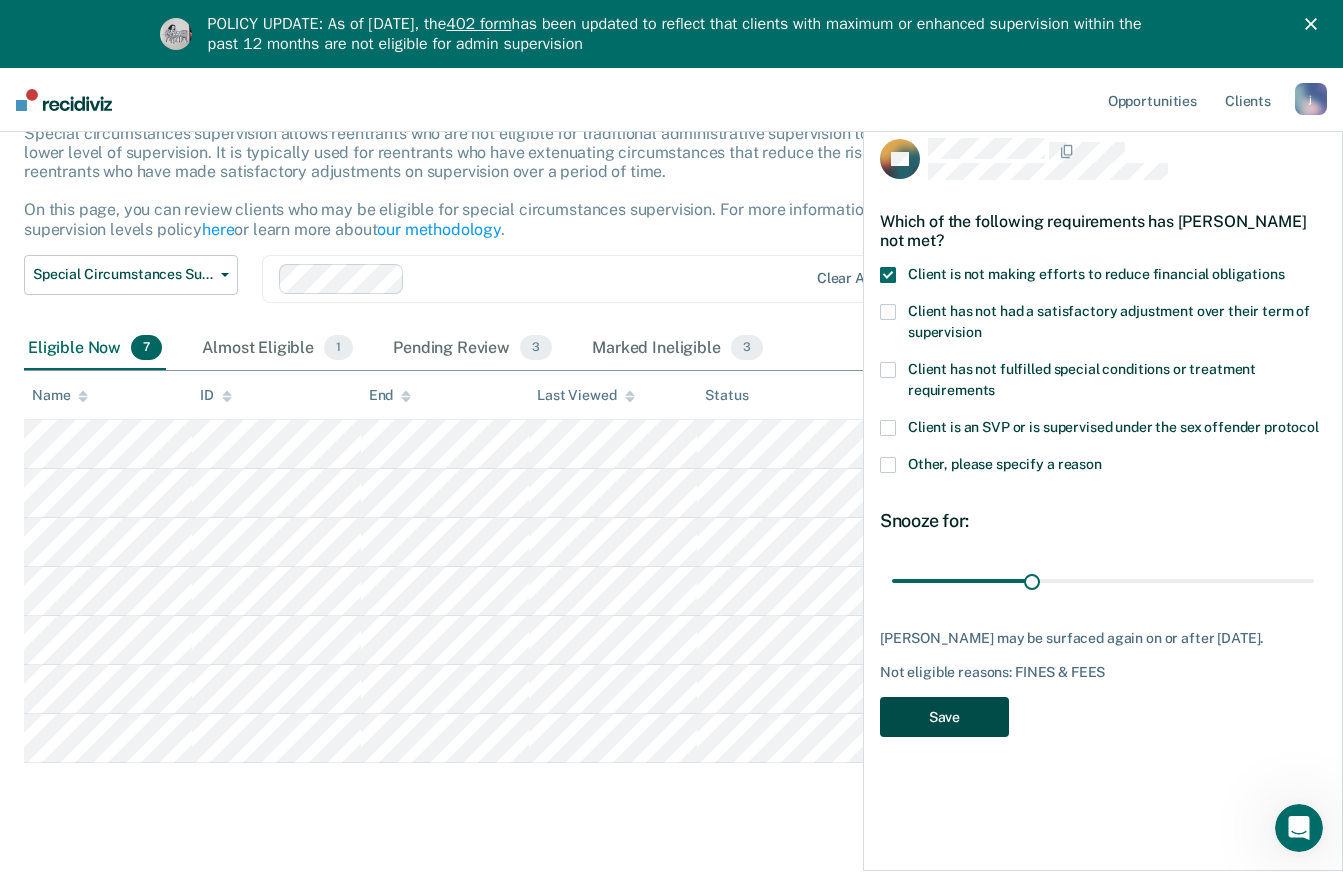 scroll, scrollTop: 125, scrollLeft: 0, axis: vertical 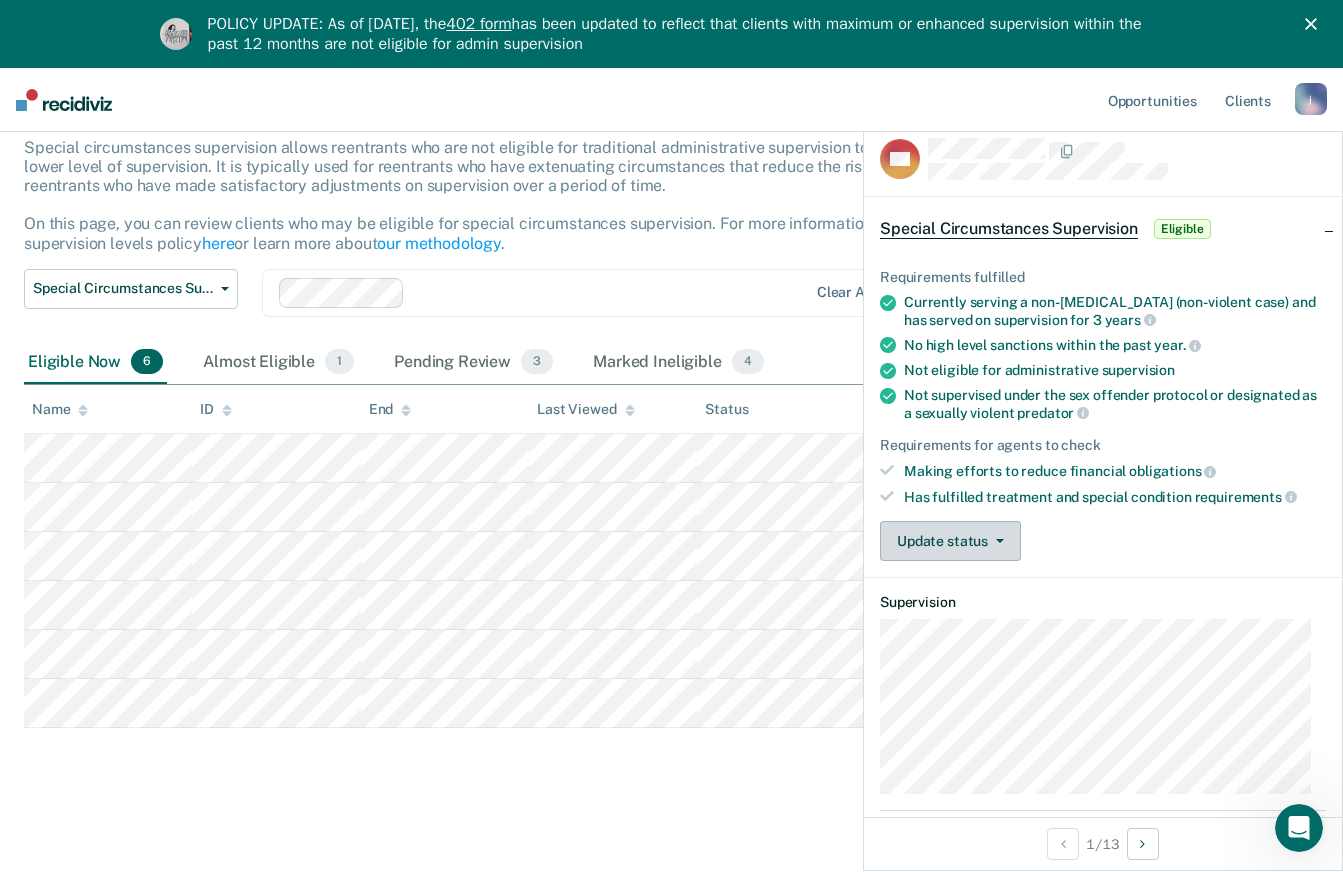click on "Update status" at bounding box center [950, 541] 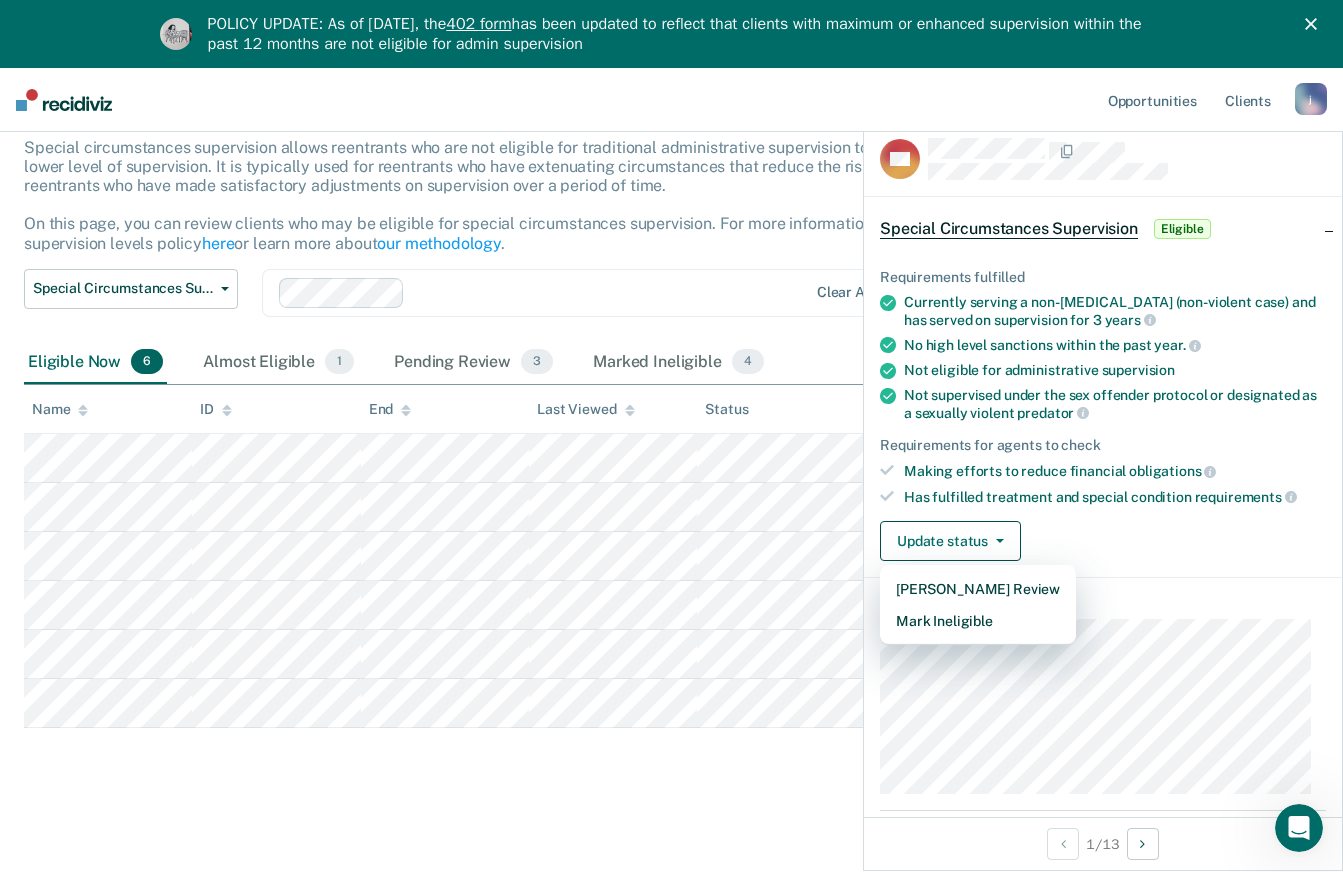 click on "Not supervised under the sex offender protocol or designated as a sexually violent   predator" at bounding box center [1115, 404] 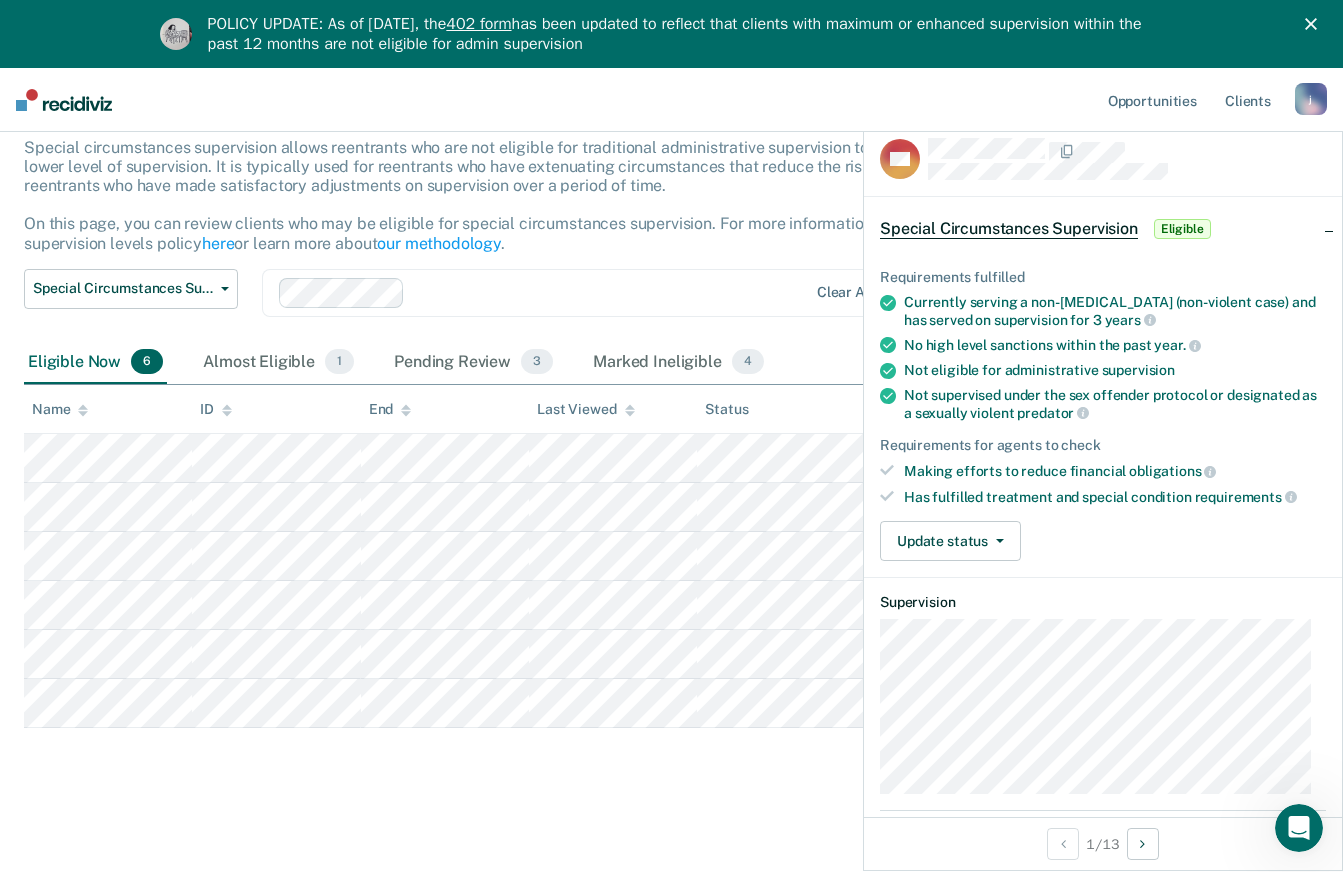 click on "Eligible" at bounding box center (1182, 229) 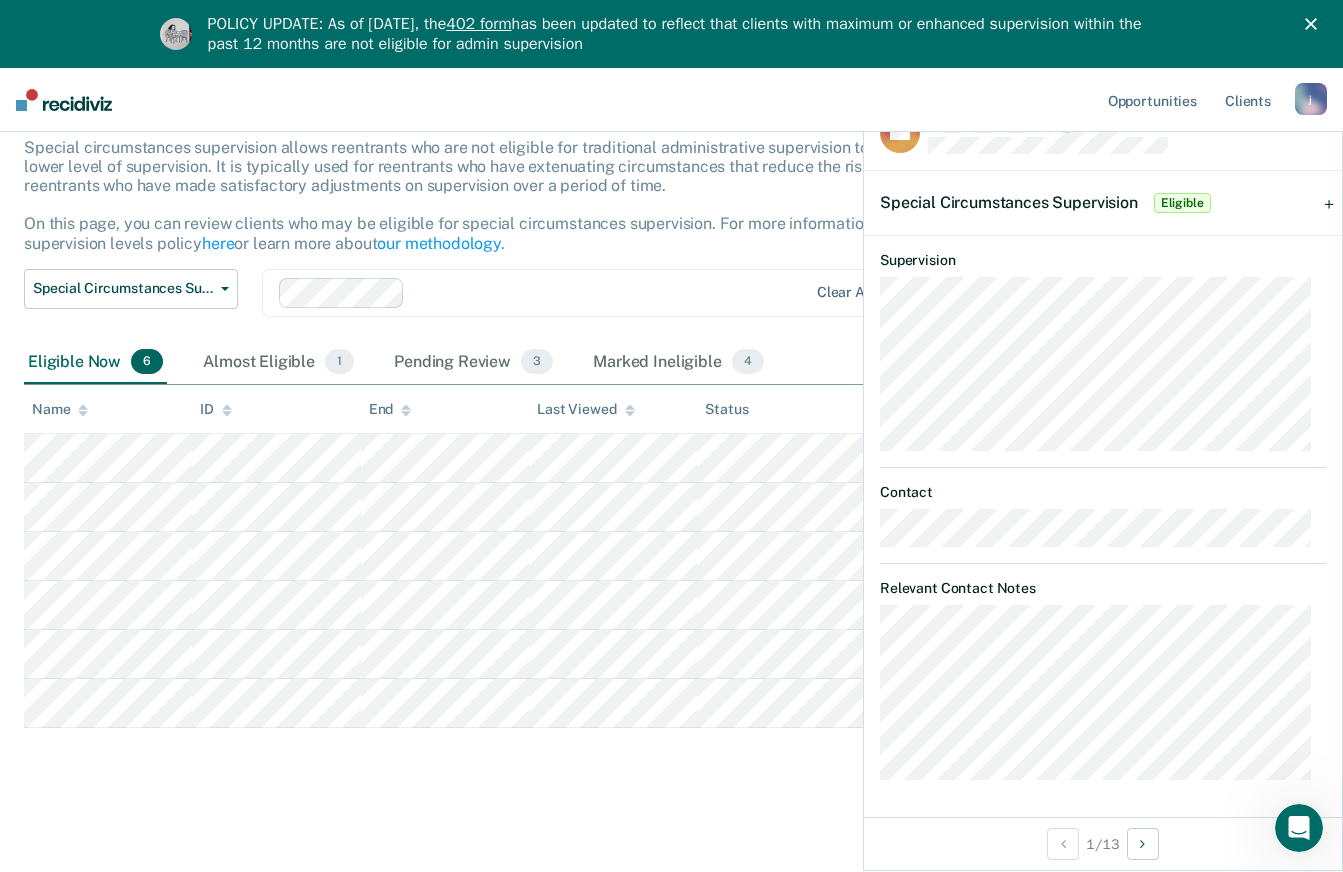 scroll, scrollTop: 0, scrollLeft: 0, axis: both 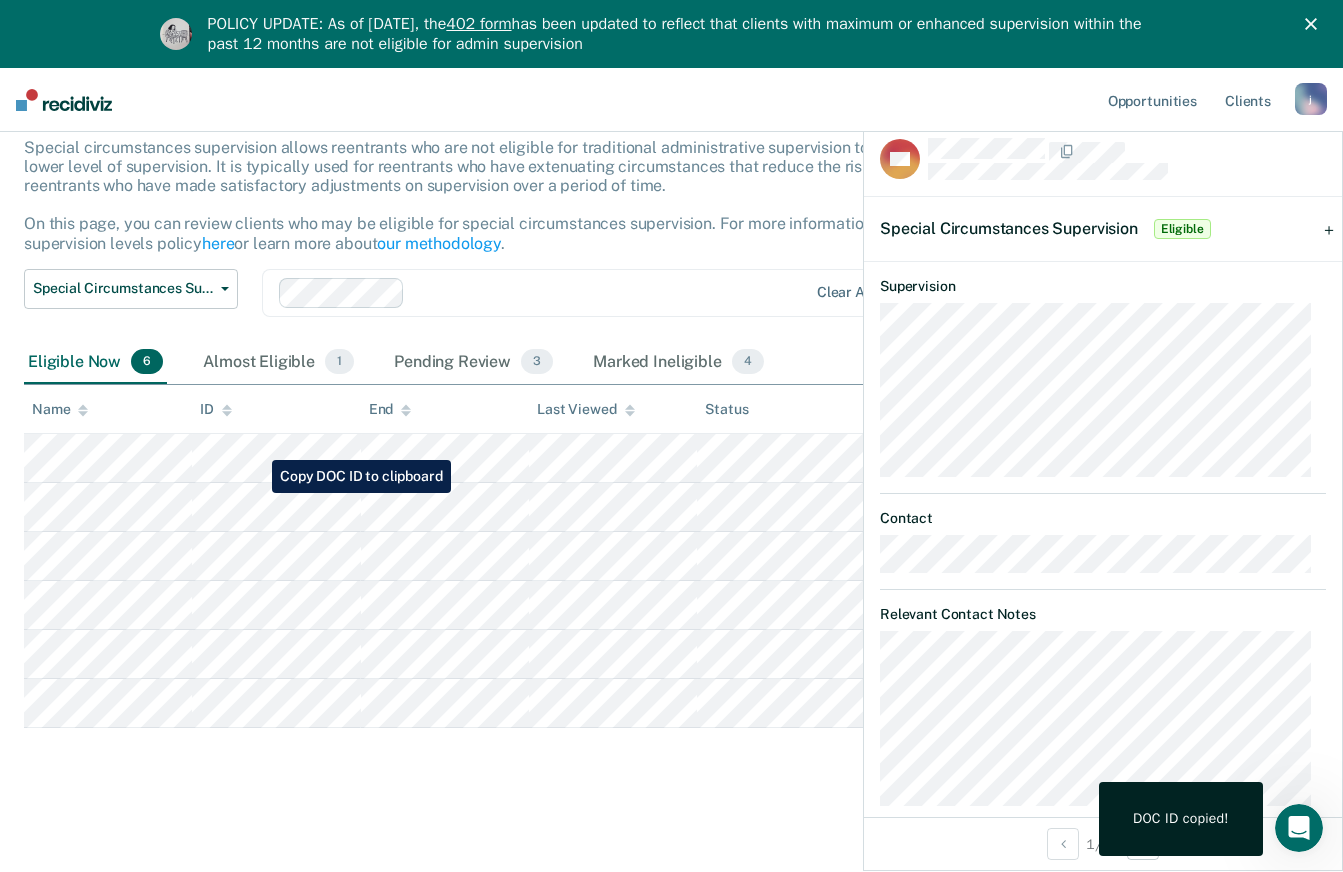 click on "Special Circumstances Supervision   Special circumstances supervision allows reentrants who are not eligible for traditional administrative supervision to be supervised at a lower level of supervision. It is typically used for reentrants who have extenuating circumstances that reduce the risk of re-offending or reentrants who have made satisfactory adjustments on supervision over a period of time. On this page, you can review clients who may be eligible for special circumstances supervision. For more information, please refer to the supervision levels policy  here  or learn more about  our methodology .  Special Circumstances Supervision Administrative Supervision Special Circumstances Supervision Clear   agents Eligible Now 6 Almost Eligible 1 Pending Review 3 Marked Ineligible 4
To pick up a draggable item, press the space bar.
While dragging, use the arrow keys to move the item.
Press space again to drop the item in its new position, or press escape to cancel.
Name ID End Last Viewed Status" at bounding box center (671, 433) 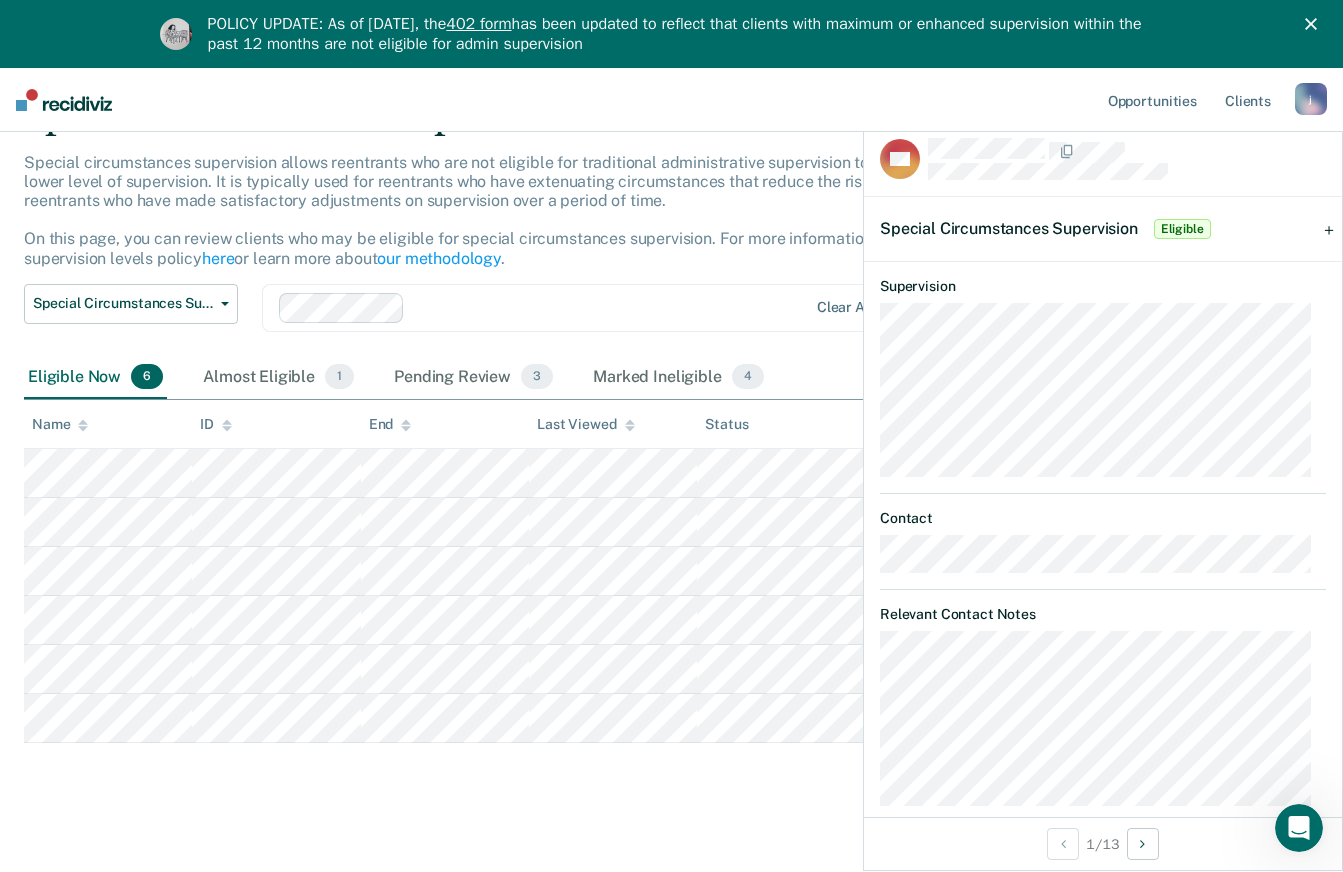 scroll, scrollTop: 125, scrollLeft: 0, axis: vertical 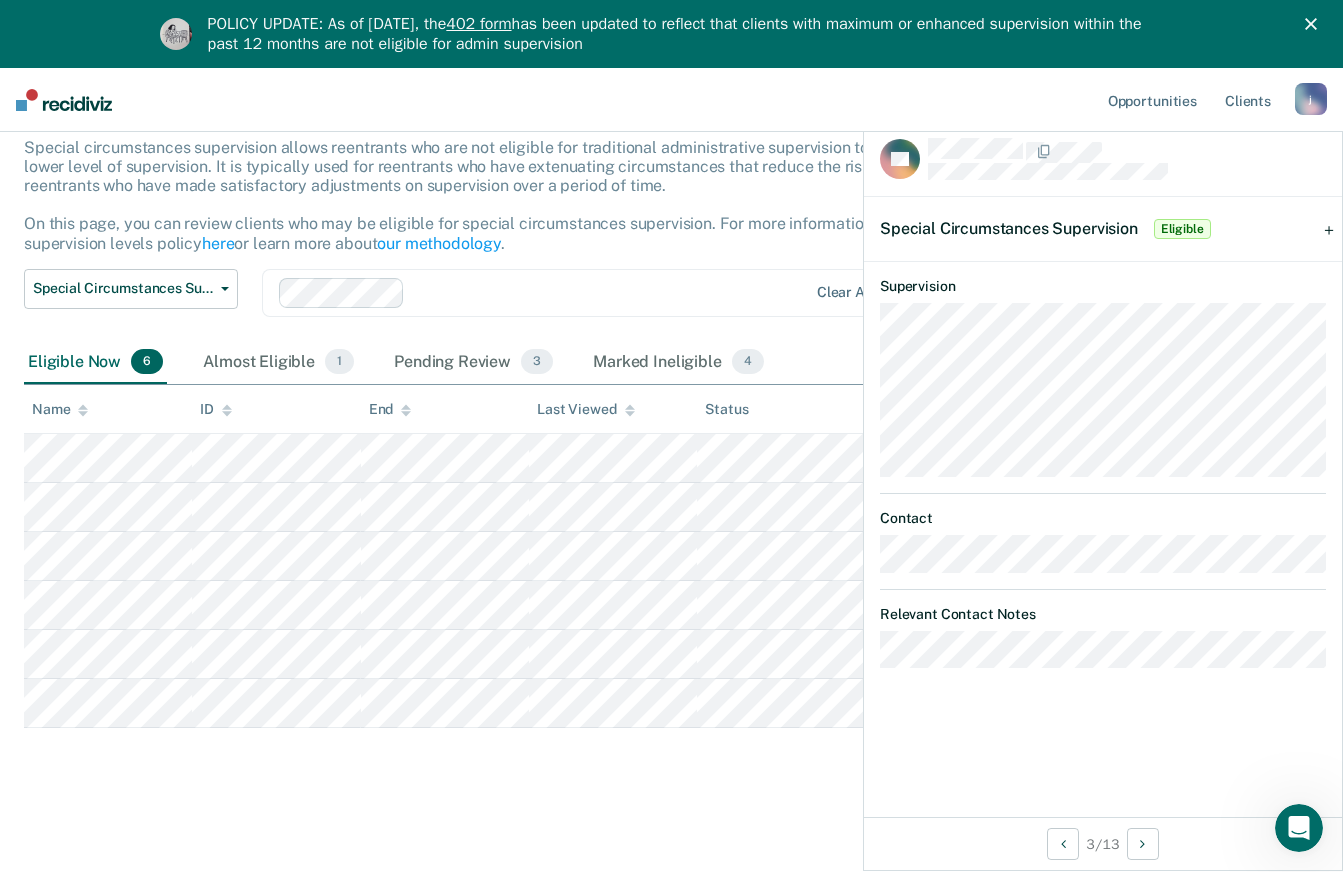 click on "Special Circumstances Supervision Eligible" at bounding box center (1103, 229) 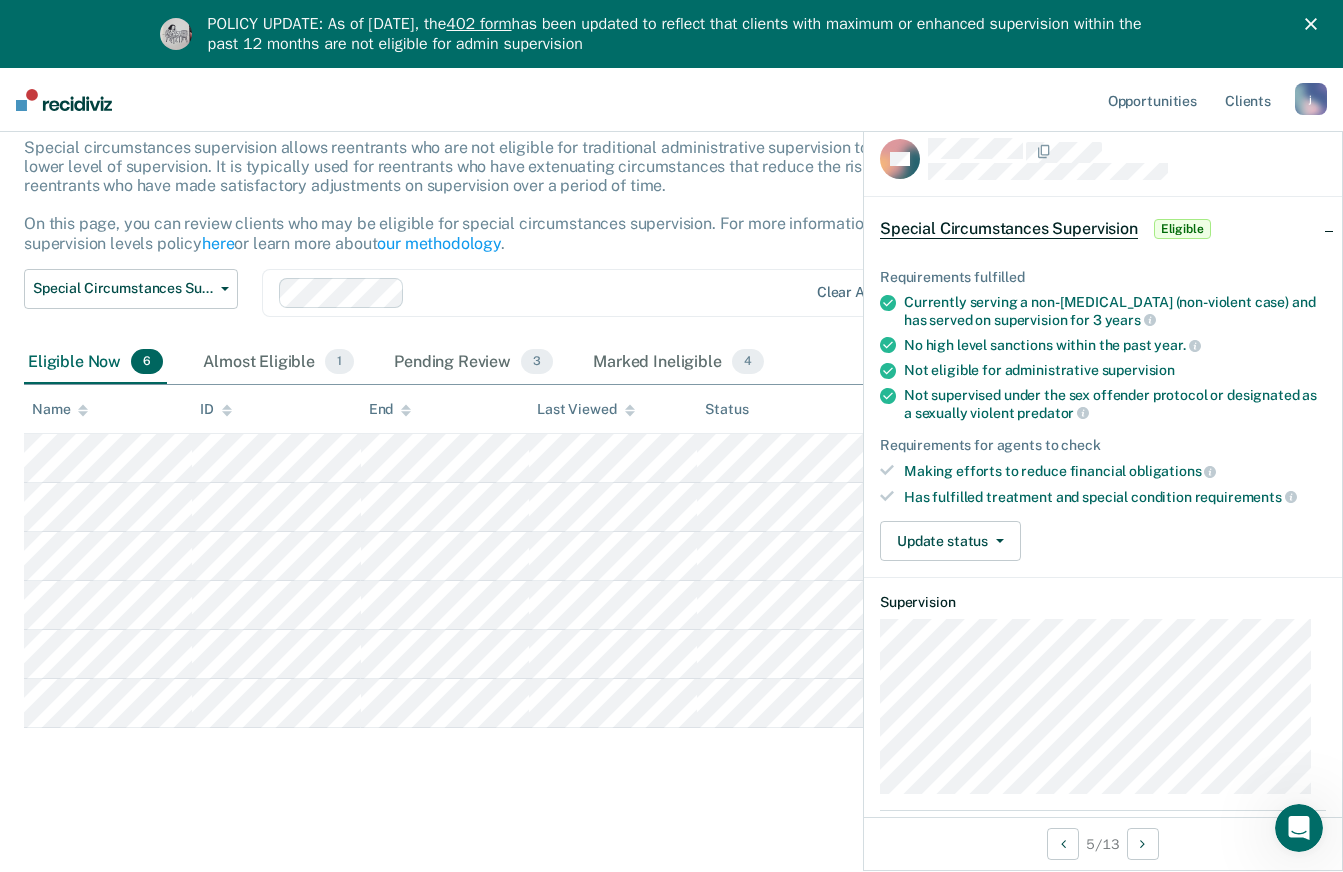 click on "Eligible" at bounding box center [1182, 229] 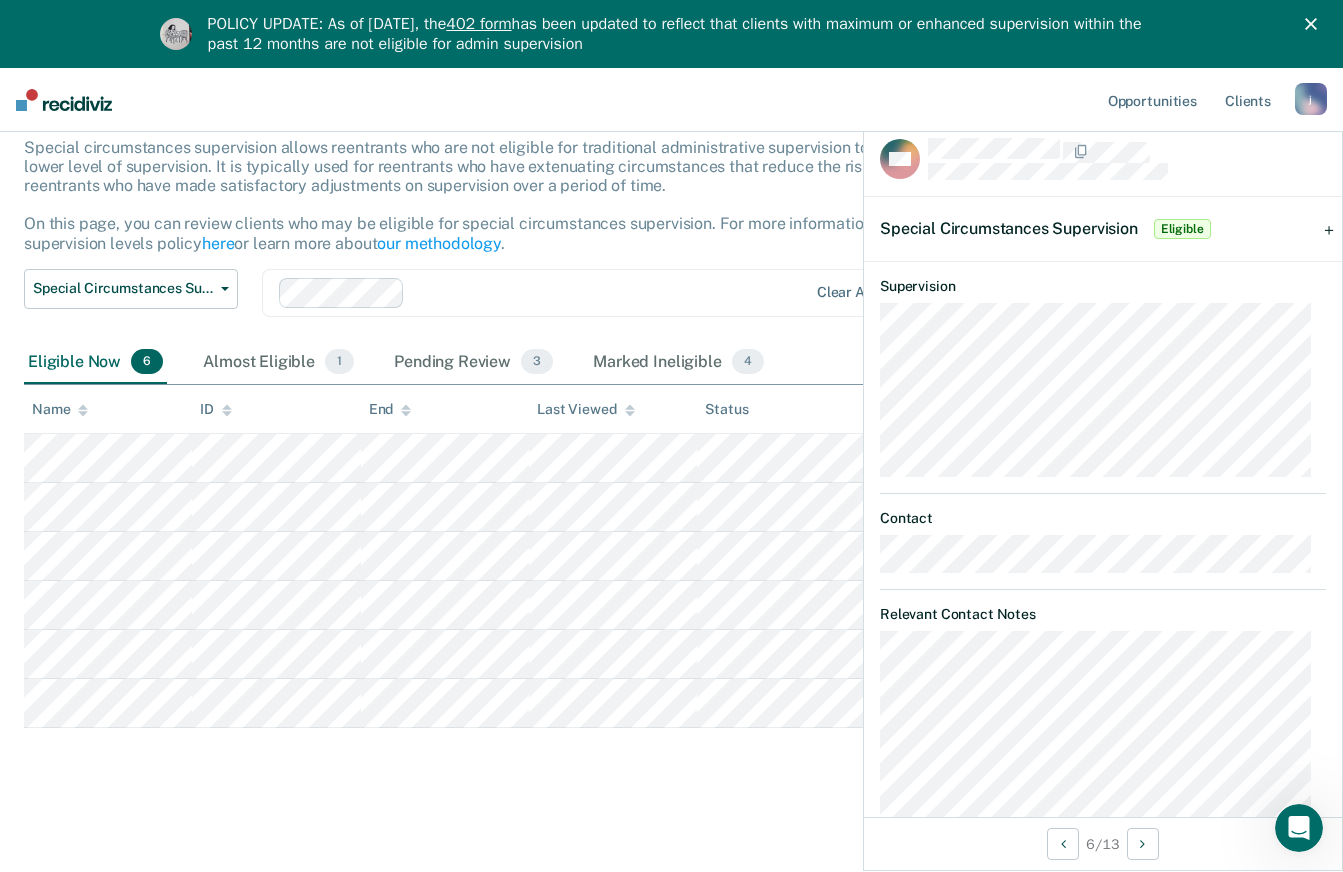 click on "Eligible" at bounding box center (1182, 229) 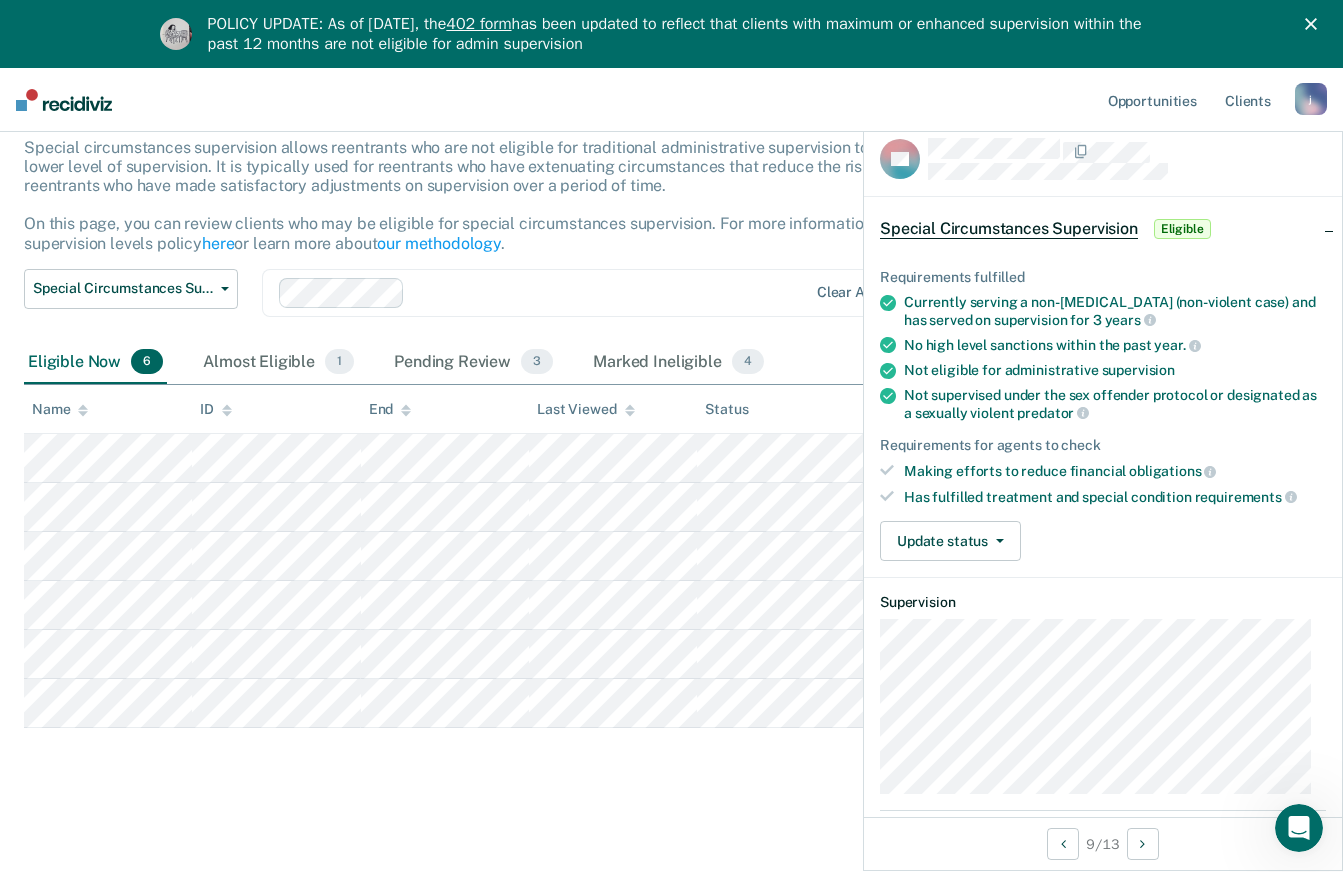 click on "Eligible" at bounding box center (1182, 229) 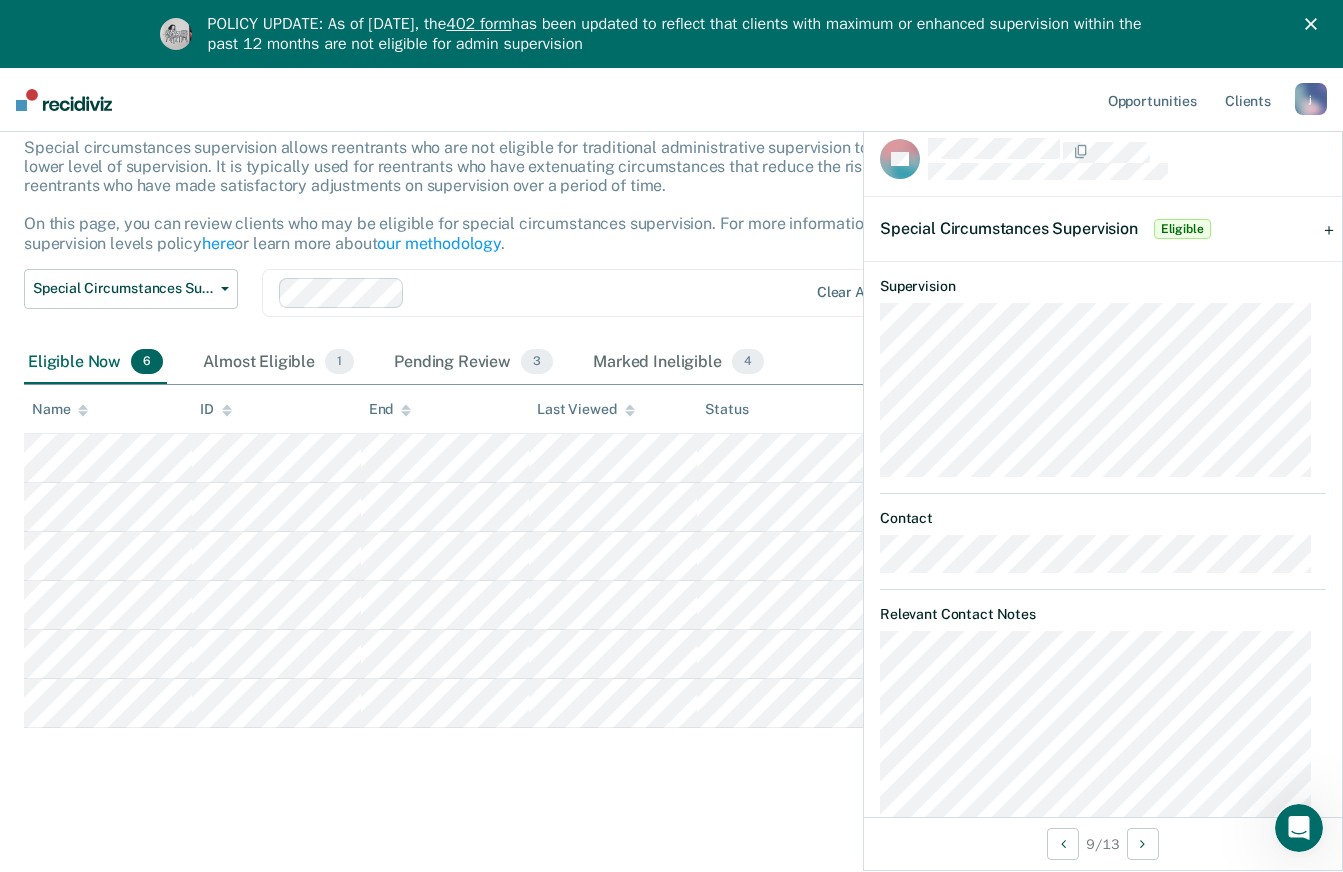 scroll, scrollTop: 0, scrollLeft: 0, axis: both 